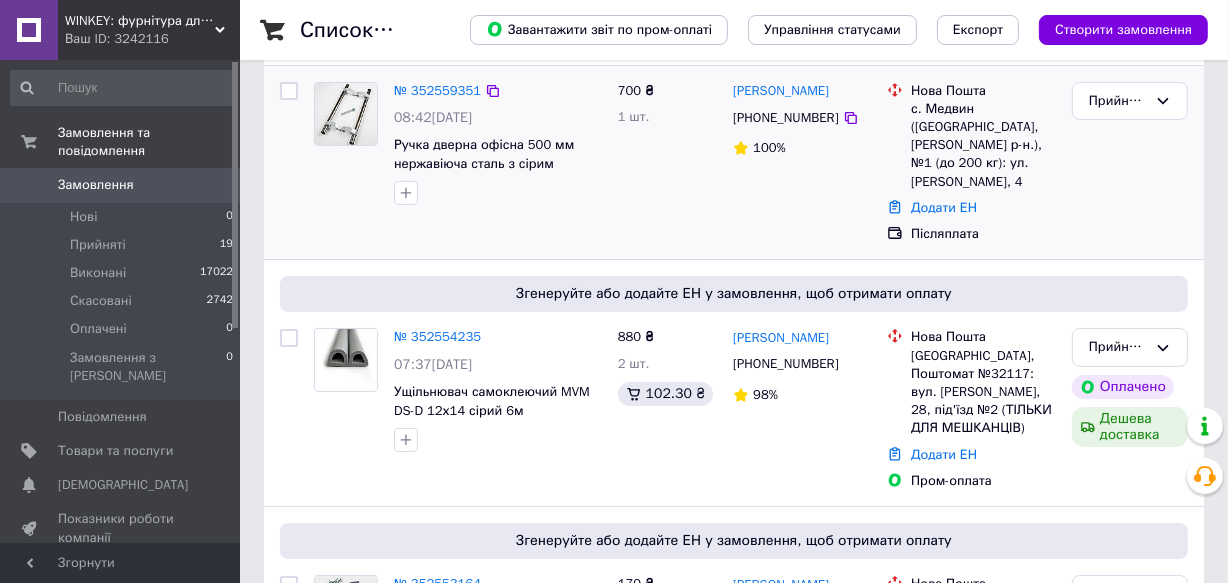 scroll, scrollTop: 181, scrollLeft: 0, axis: vertical 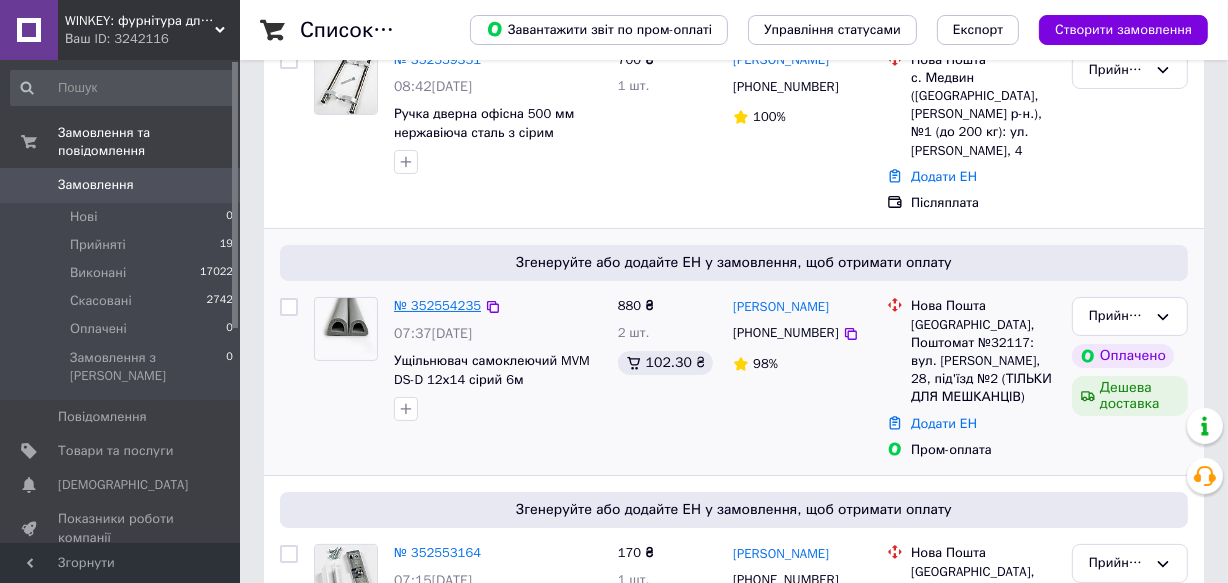 click on "№ 352554235" at bounding box center [437, 305] 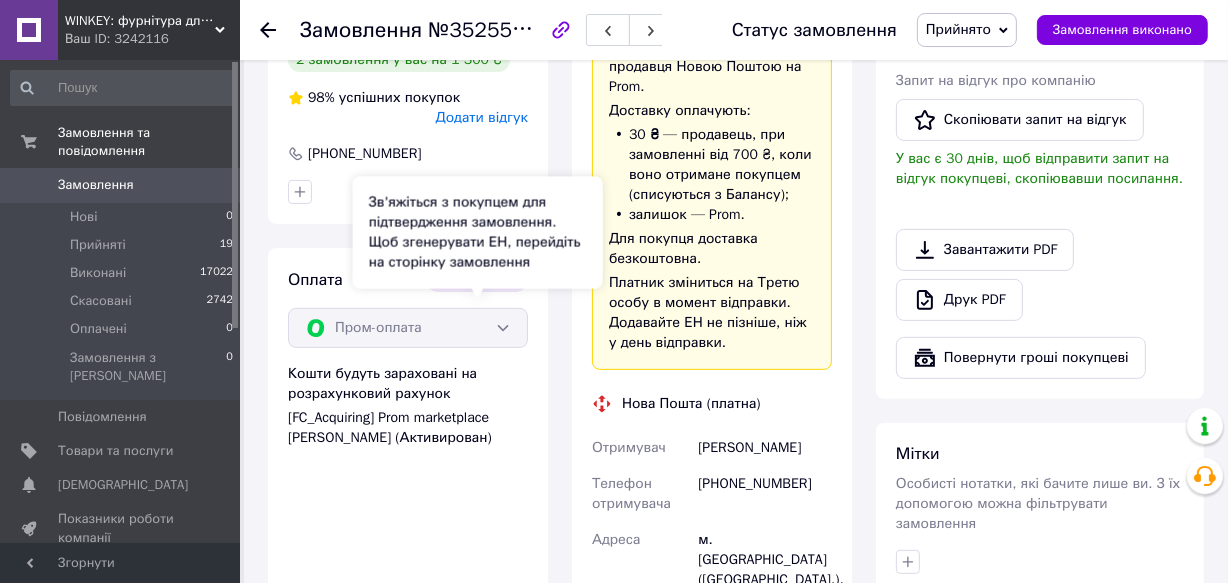 scroll, scrollTop: 545, scrollLeft: 0, axis: vertical 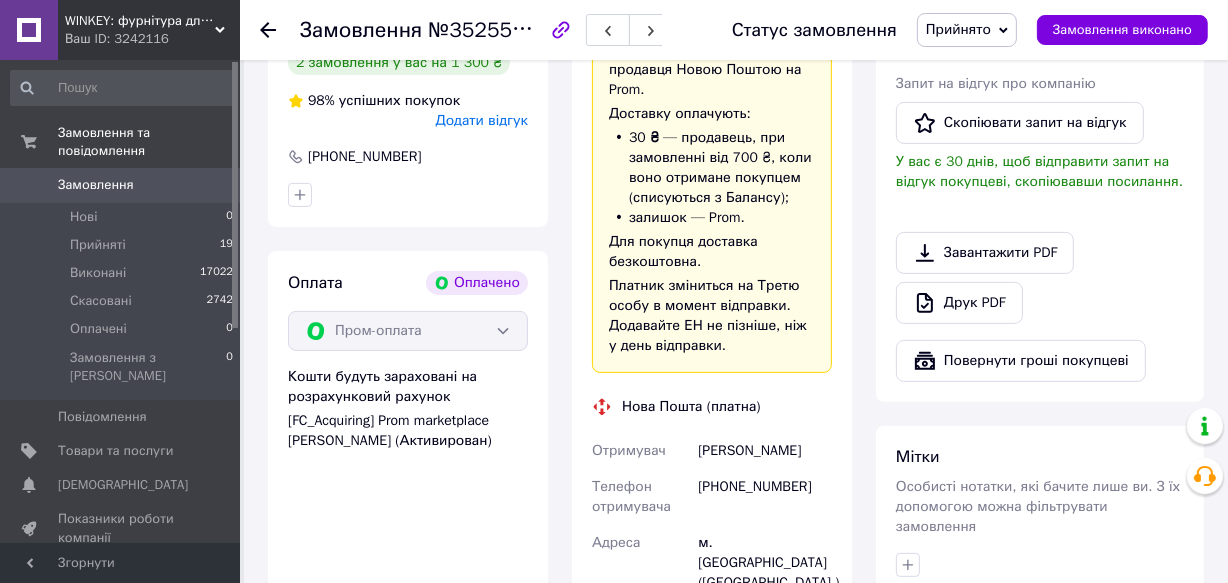 click on "Селецький Сергій" at bounding box center (339, 32) 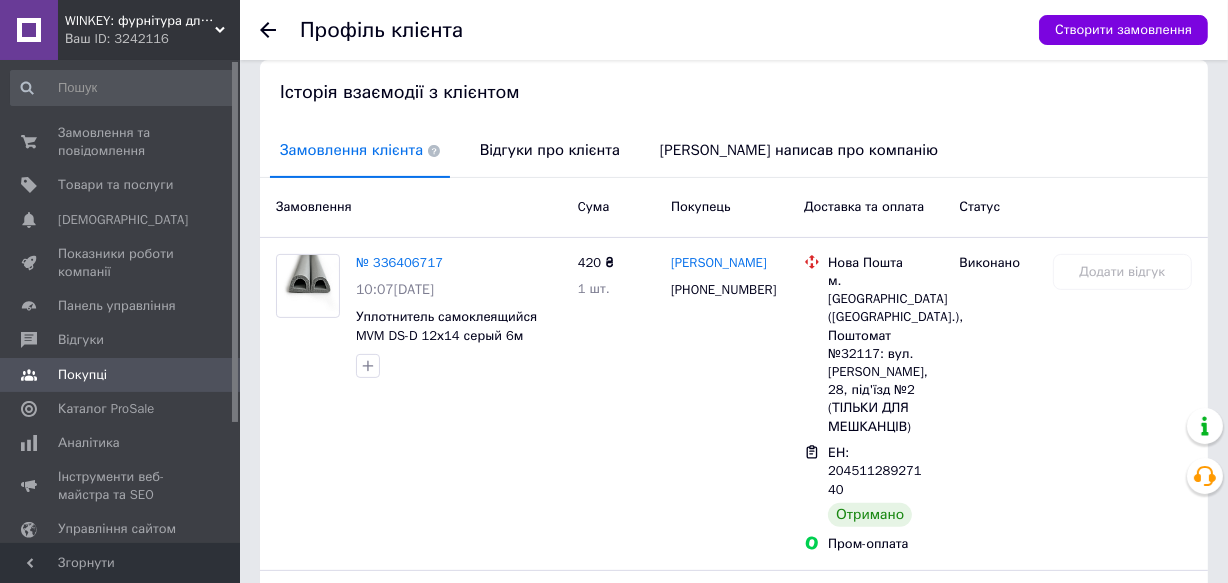 scroll, scrollTop: 454, scrollLeft: 0, axis: vertical 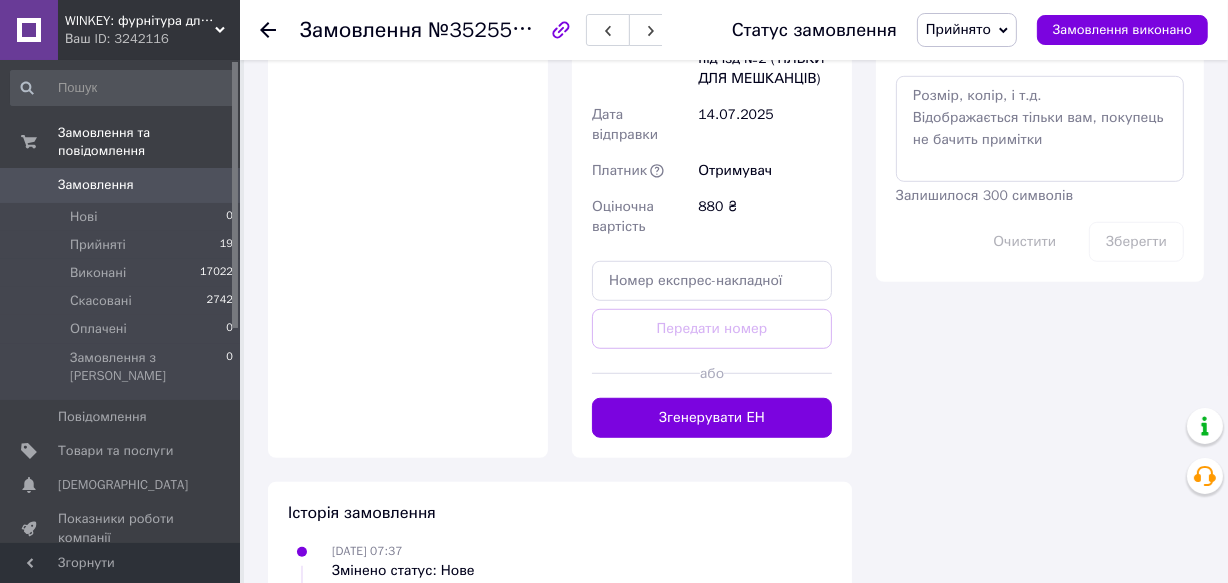 drag, startPoint x: 716, startPoint y: 405, endPoint x: 724, endPoint y: 397, distance: 11.313708 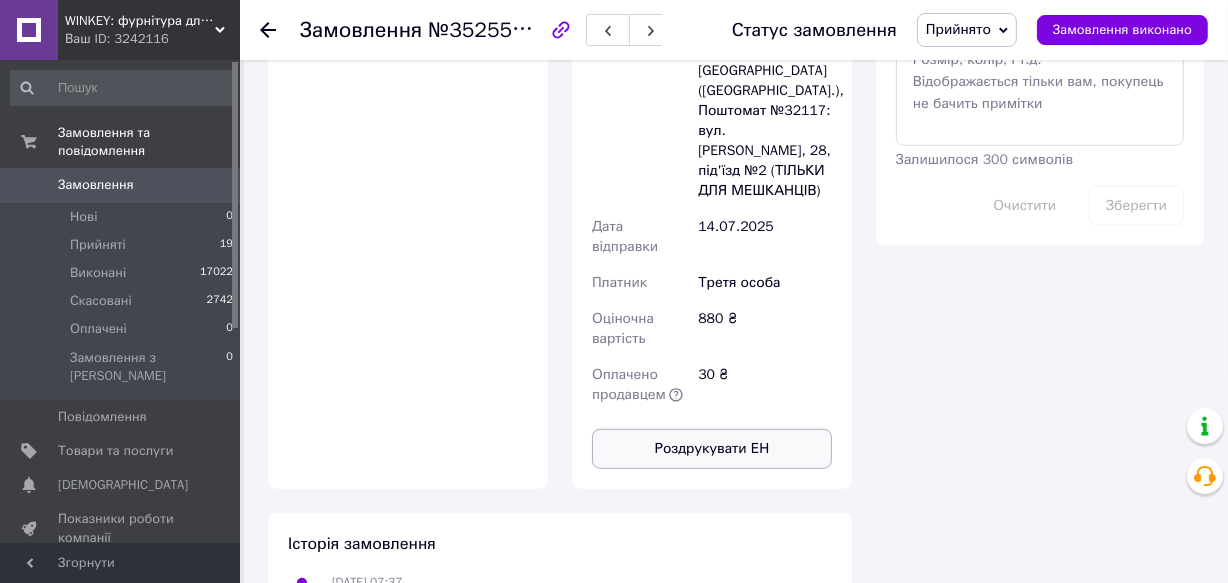 click on "Роздрукувати ЕН" at bounding box center (712, 449) 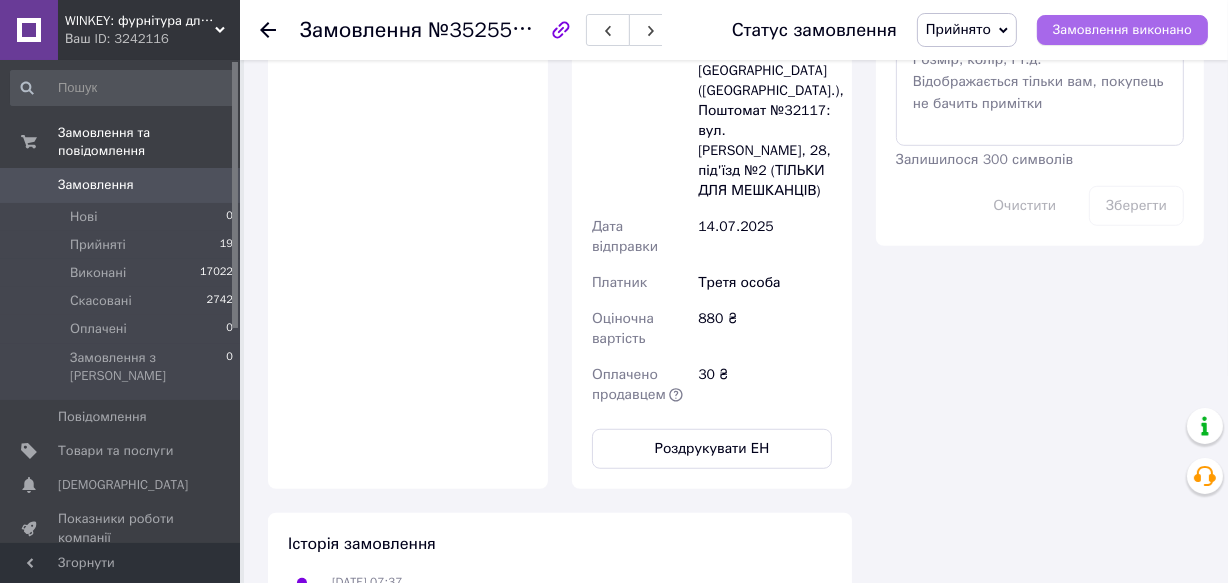 click on "Замовлення виконано" at bounding box center (1122, 30) 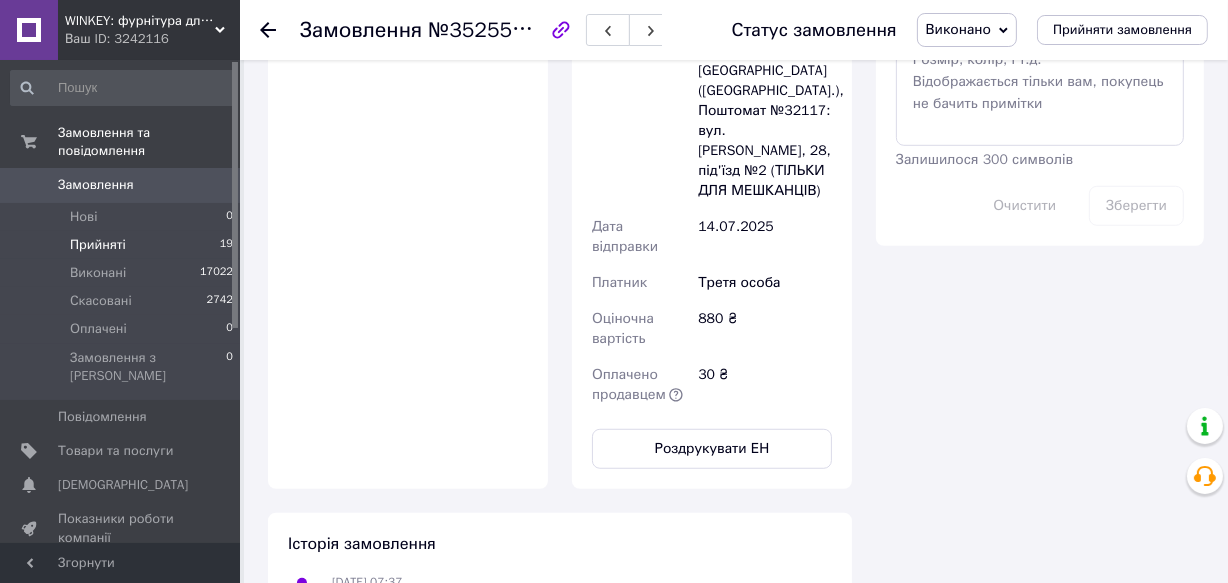 click on "Прийняті" at bounding box center [98, 245] 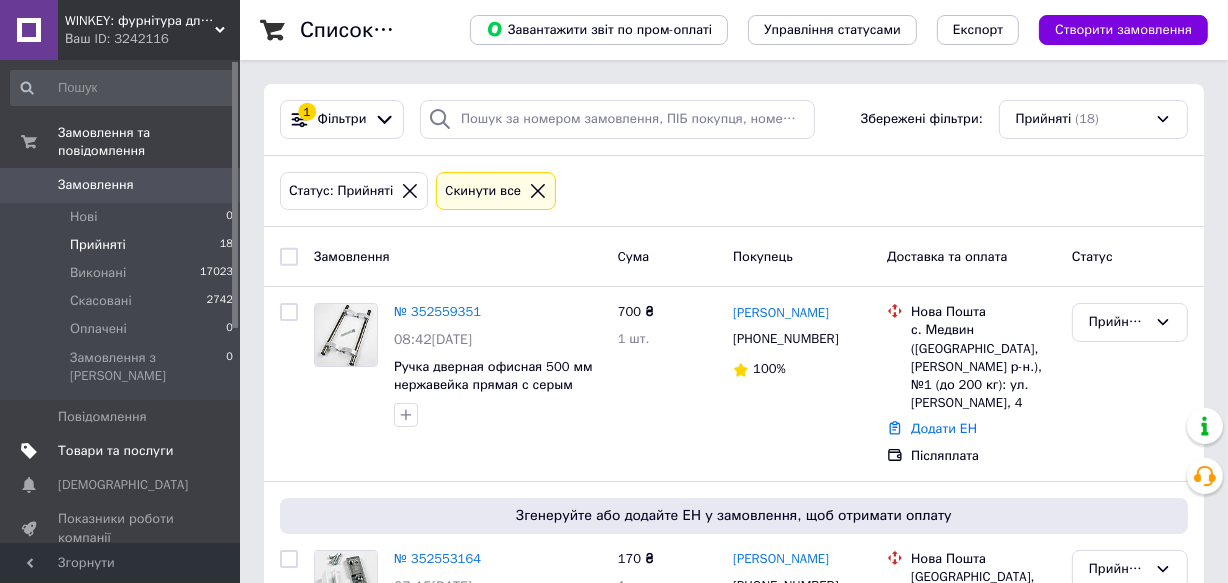 click on "Товари та послуги" at bounding box center [115, 451] 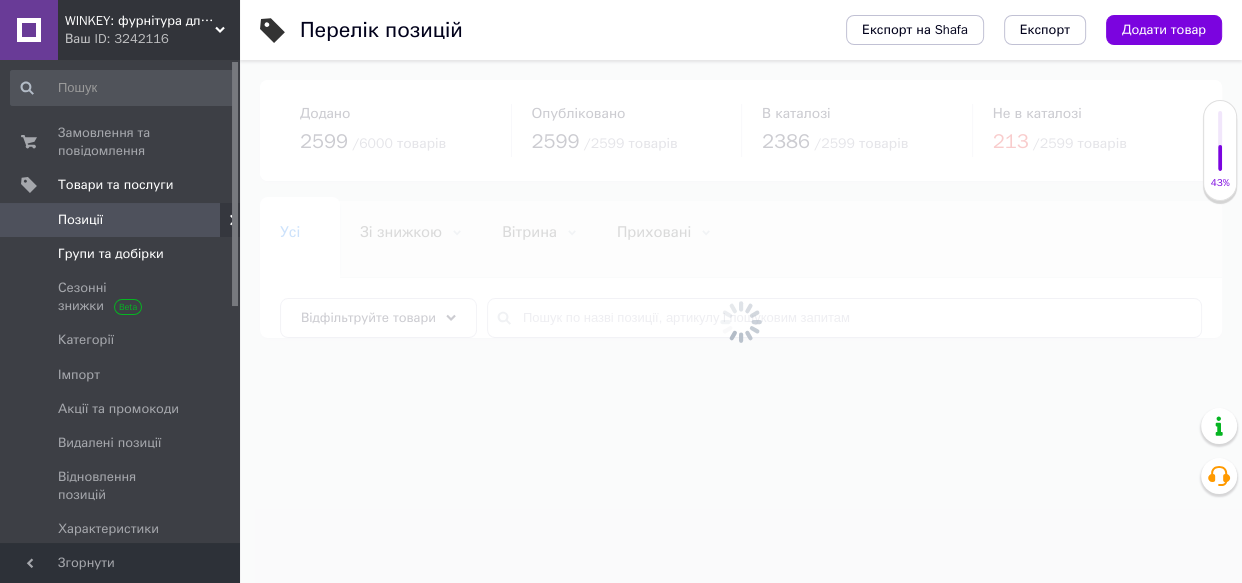 click on "Групи та добірки" at bounding box center (111, 254) 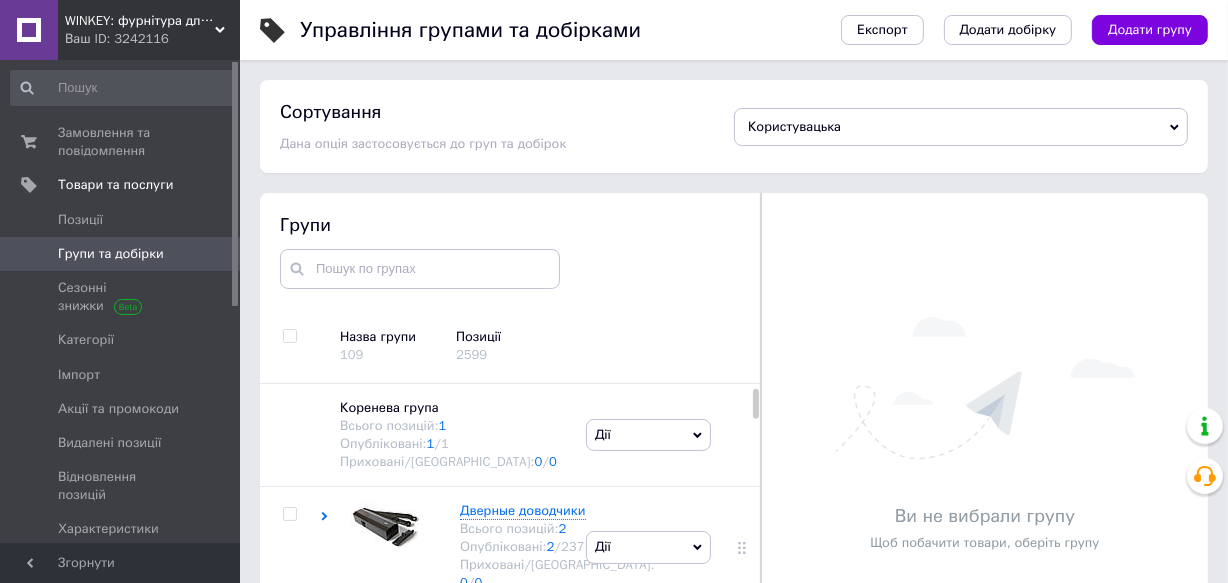 scroll, scrollTop: 80, scrollLeft: 0, axis: vertical 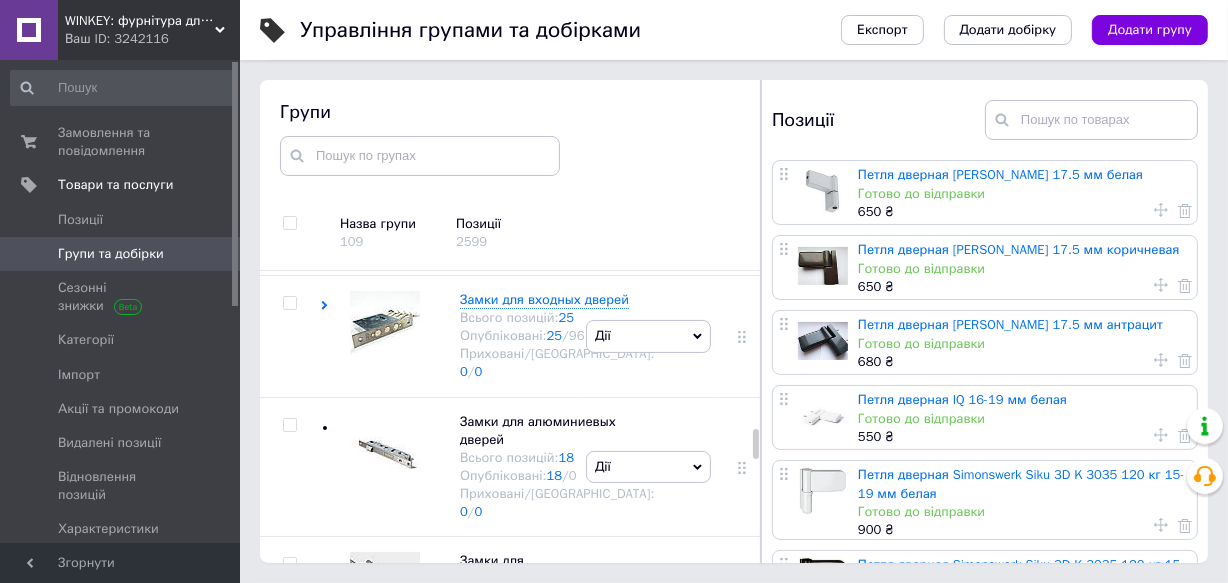 click on "Ручки для входных дверей" at bounding box center (543, -569) 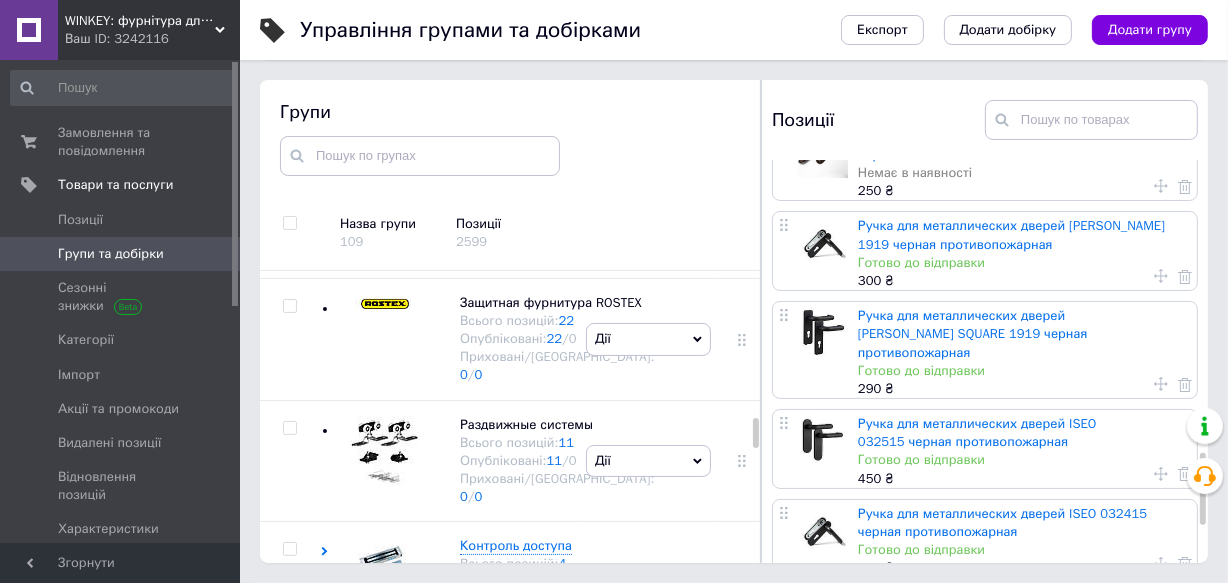 scroll, scrollTop: 1636, scrollLeft: 0, axis: vertical 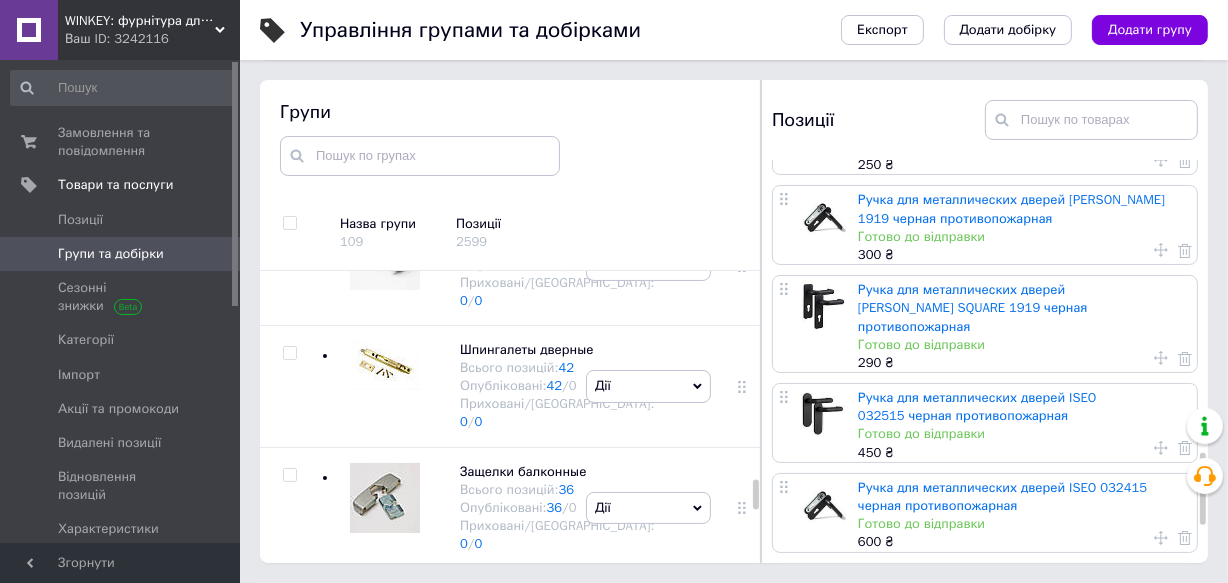 click on "Замки для входных дверей" at bounding box center [544, -434] 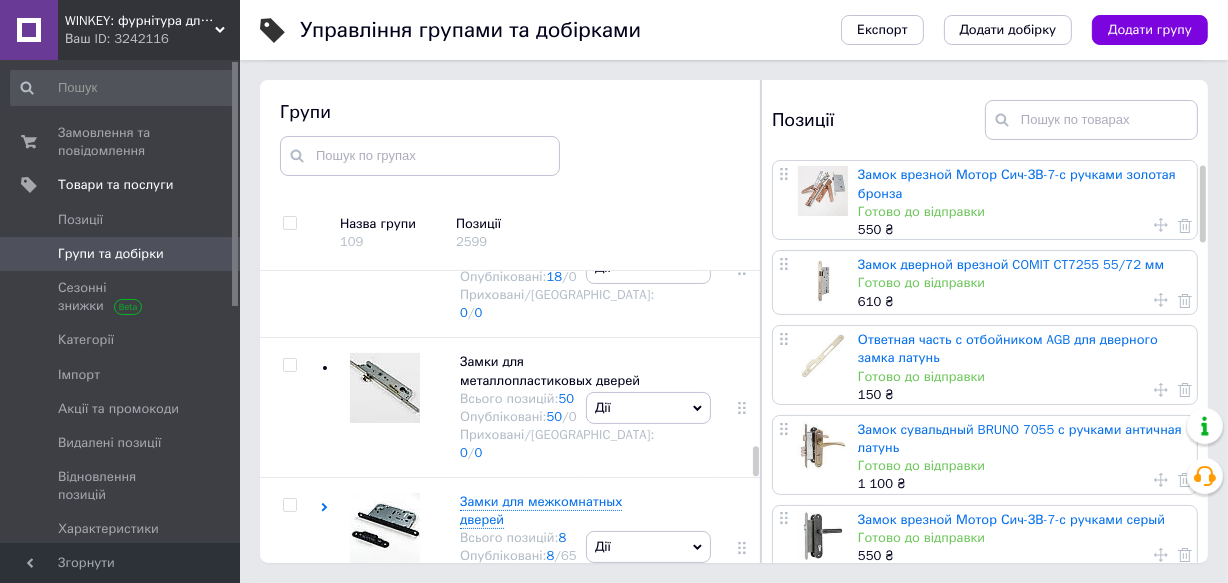 scroll, scrollTop: 0, scrollLeft: 0, axis: both 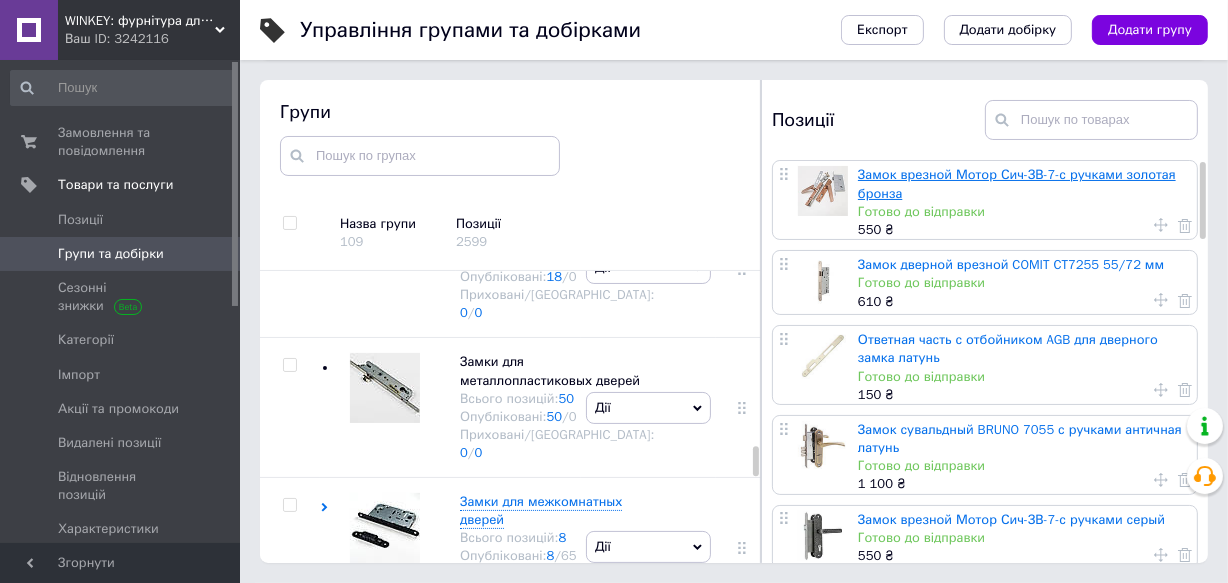 click on "Замок врезной Мотор Сич-ЗВ-7-с ручками золотая бронза" at bounding box center (1017, 183) 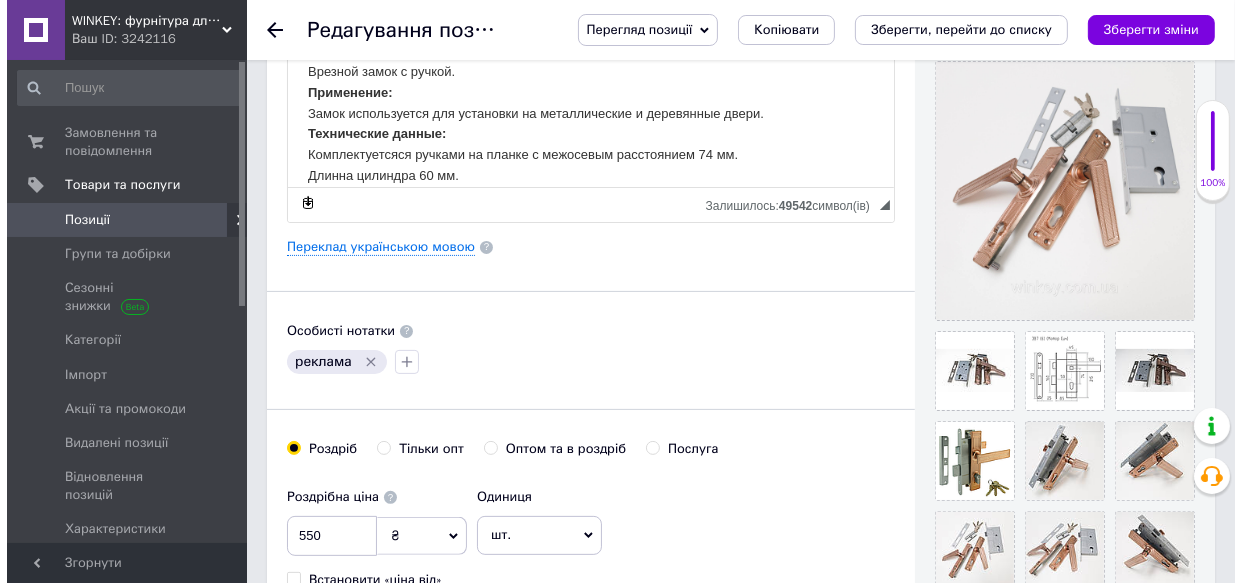 scroll, scrollTop: 454, scrollLeft: 0, axis: vertical 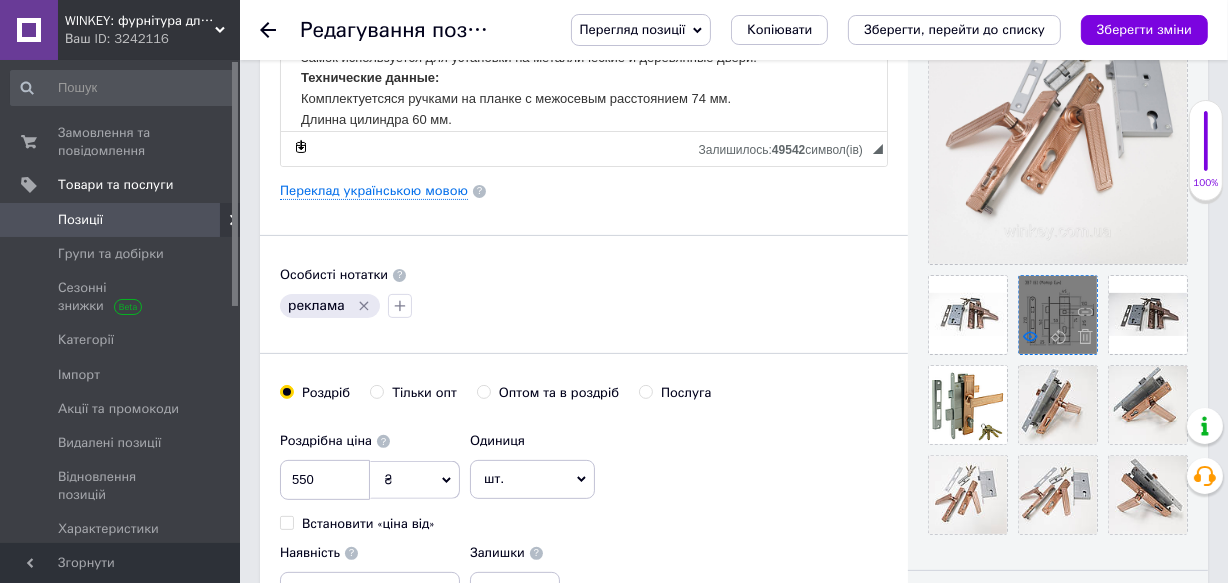 click 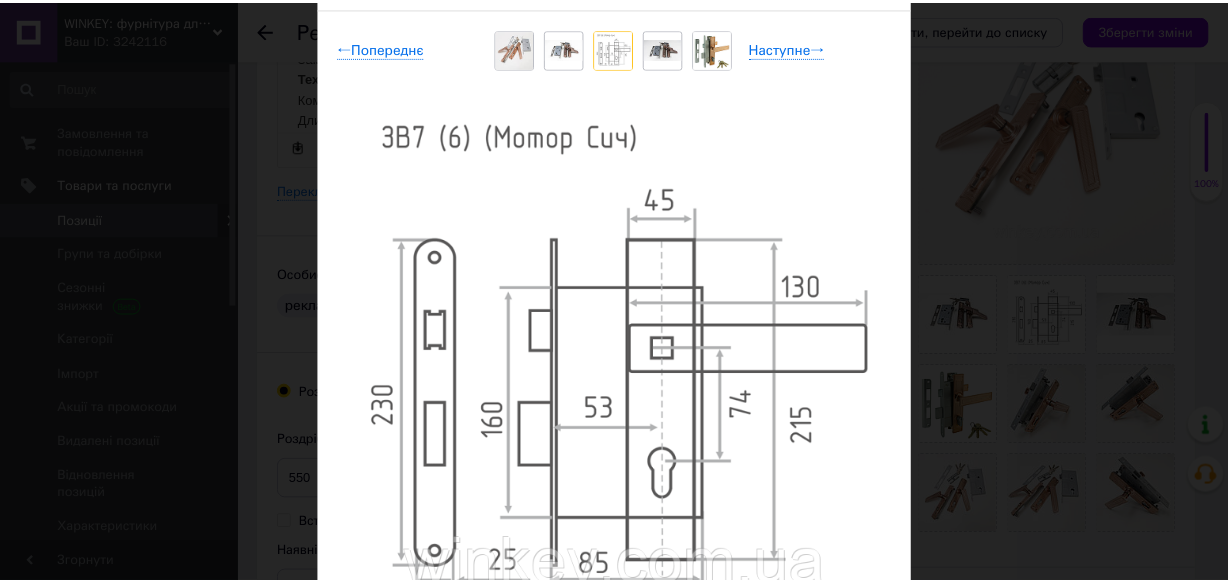 scroll, scrollTop: 0, scrollLeft: 0, axis: both 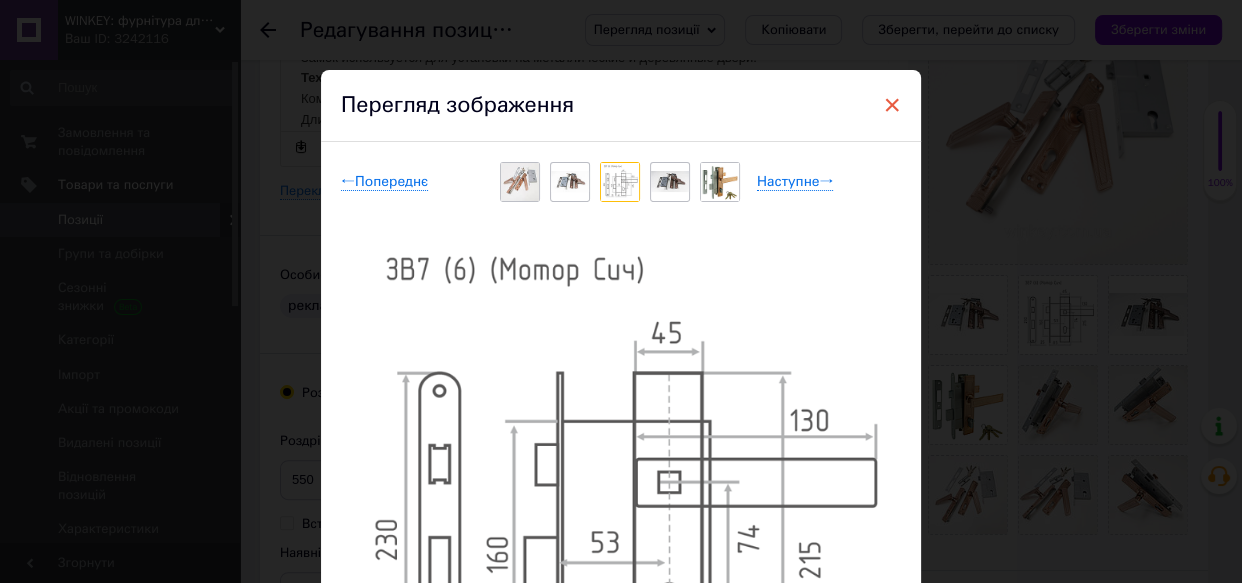 click on "×" at bounding box center [892, 105] 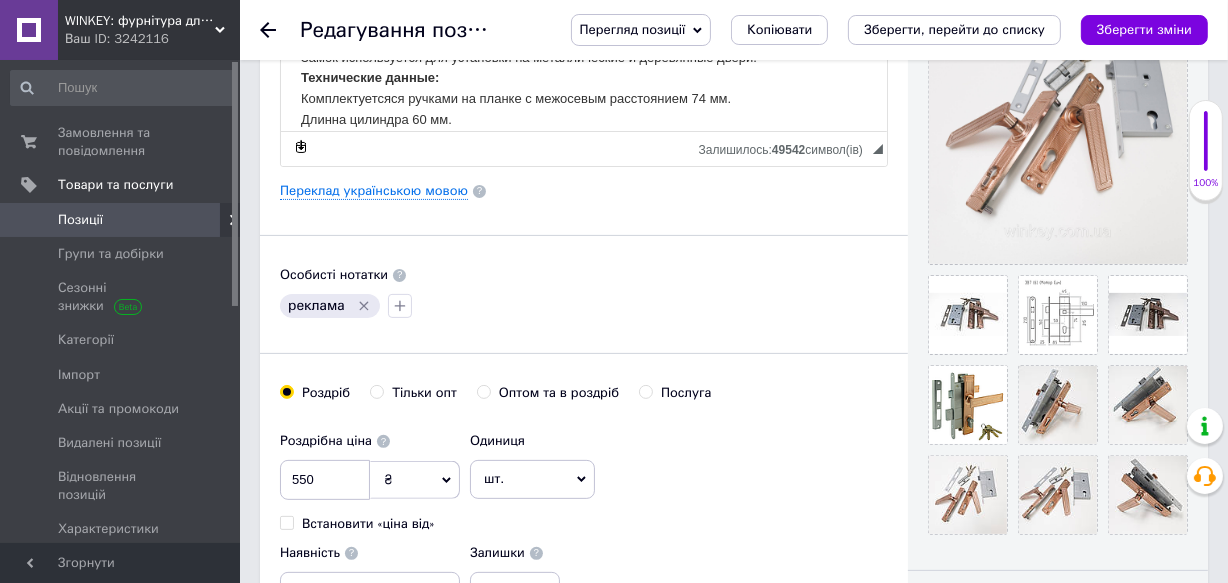 scroll, scrollTop: 0, scrollLeft: 0, axis: both 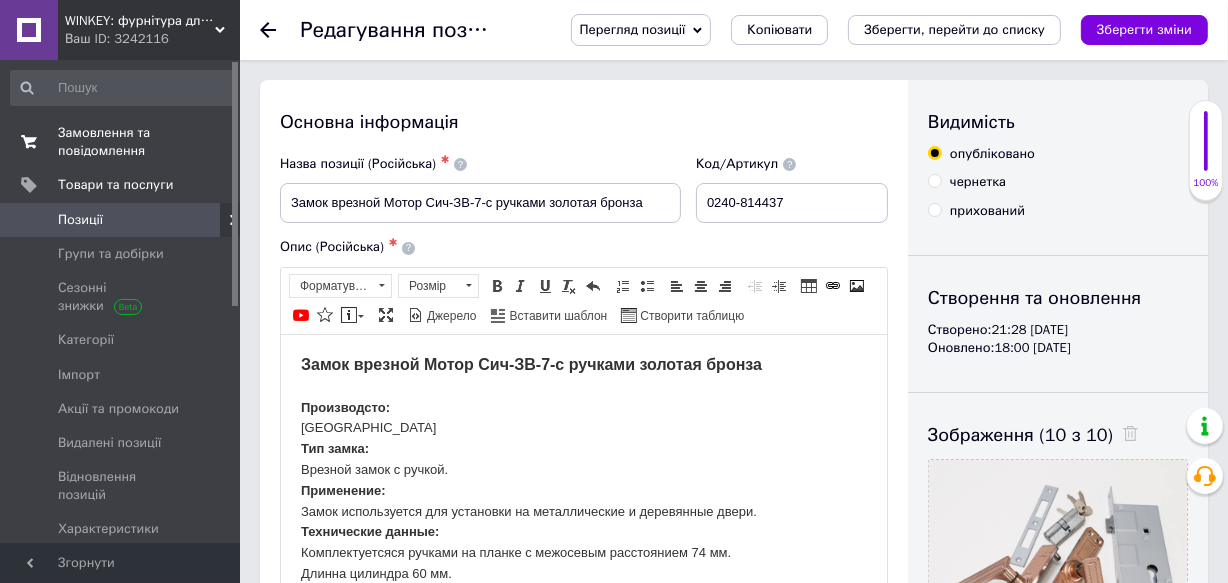click on "Замовлення та повідомлення 0 0" at bounding box center (122, 142) 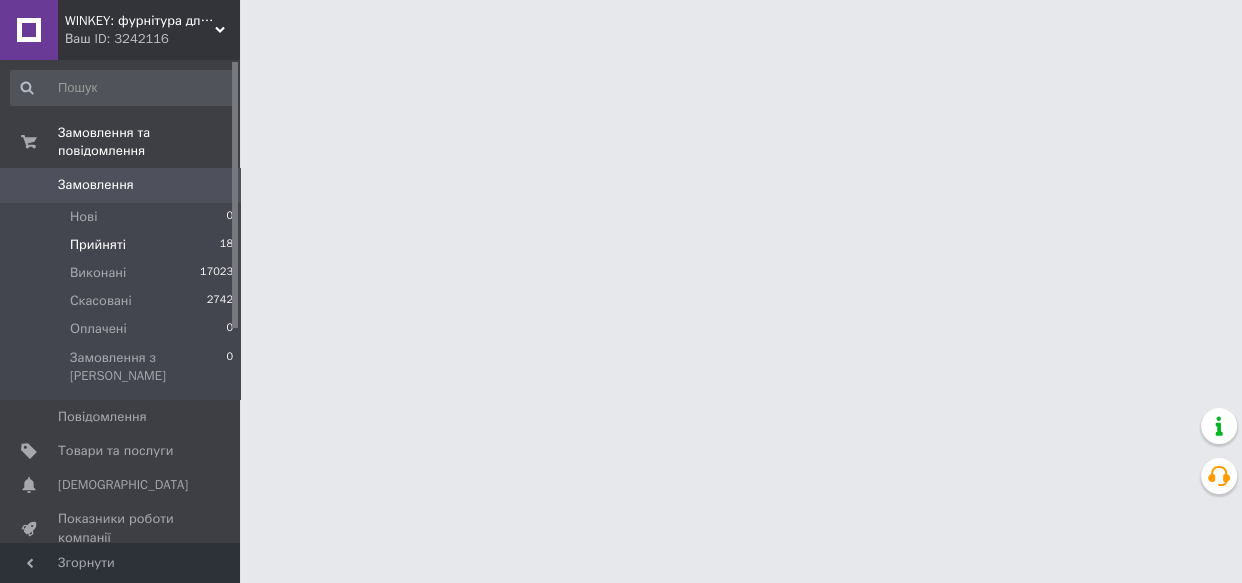 click on "Прийняті" at bounding box center (98, 245) 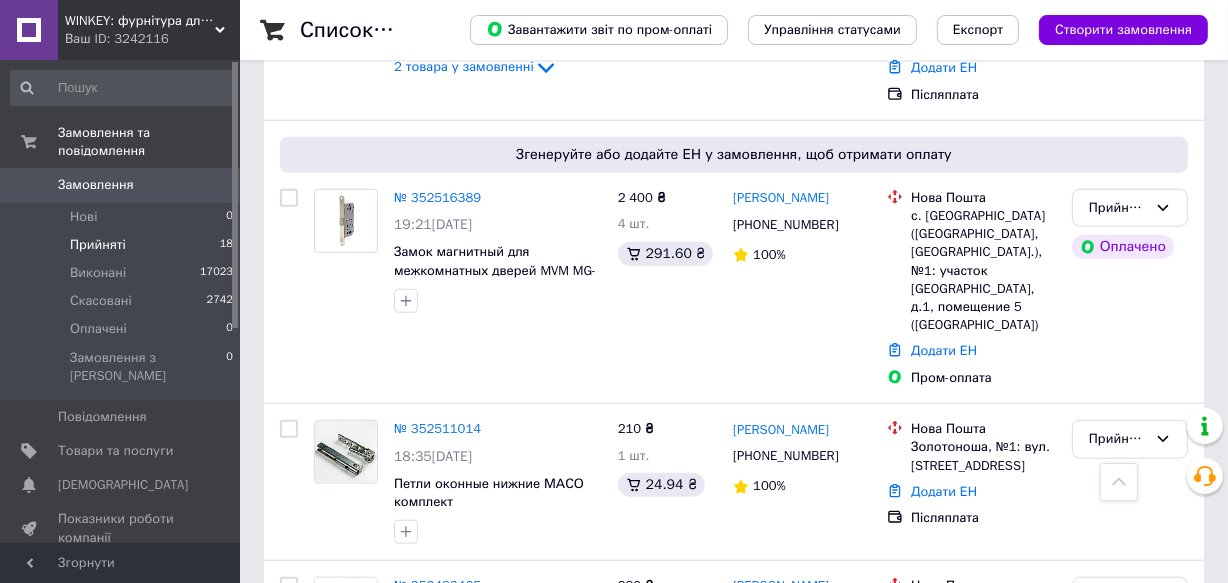 scroll, scrollTop: 1727, scrollLeft: 0, axis: vertical 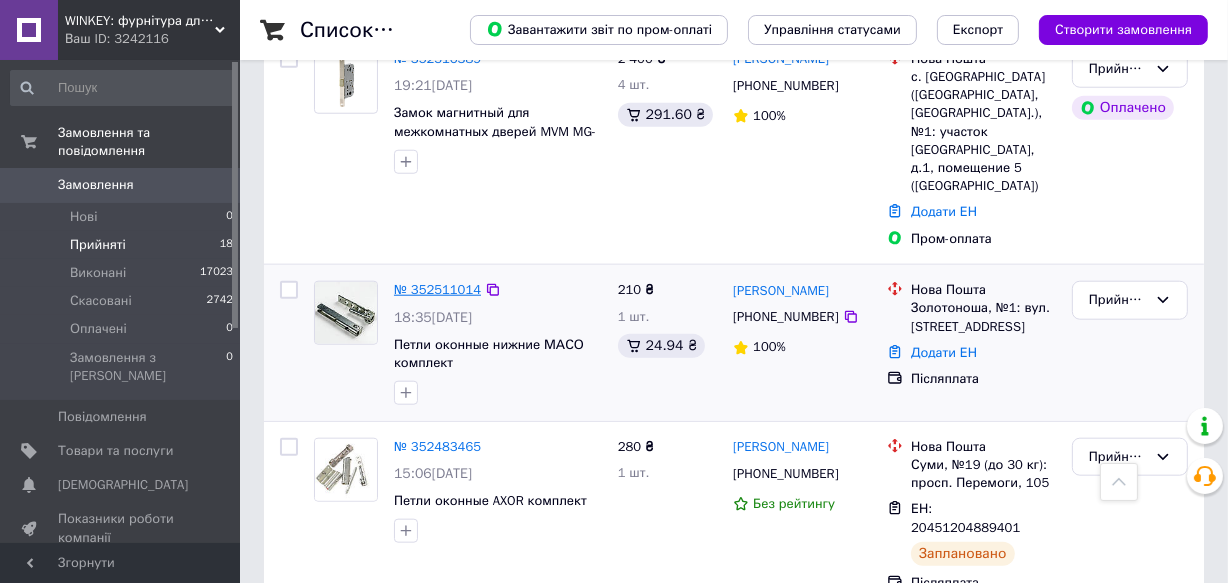 click on "№ 352511014" at bounding box center (437, 289) 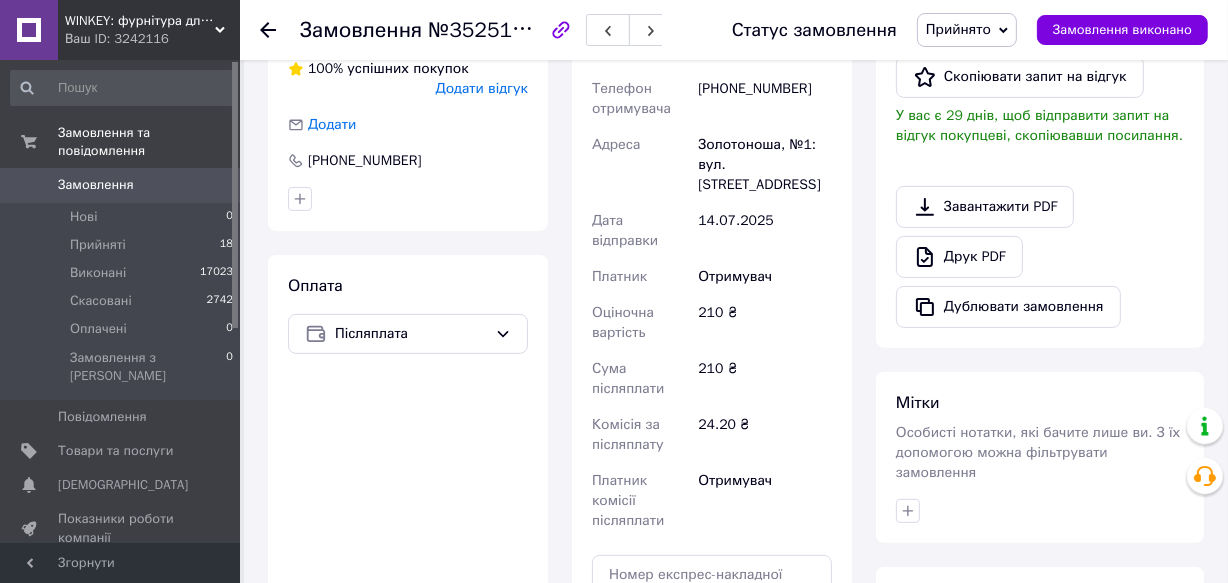 scroll, scrollTop: 514, scrollLeft: 0, axis: vertical 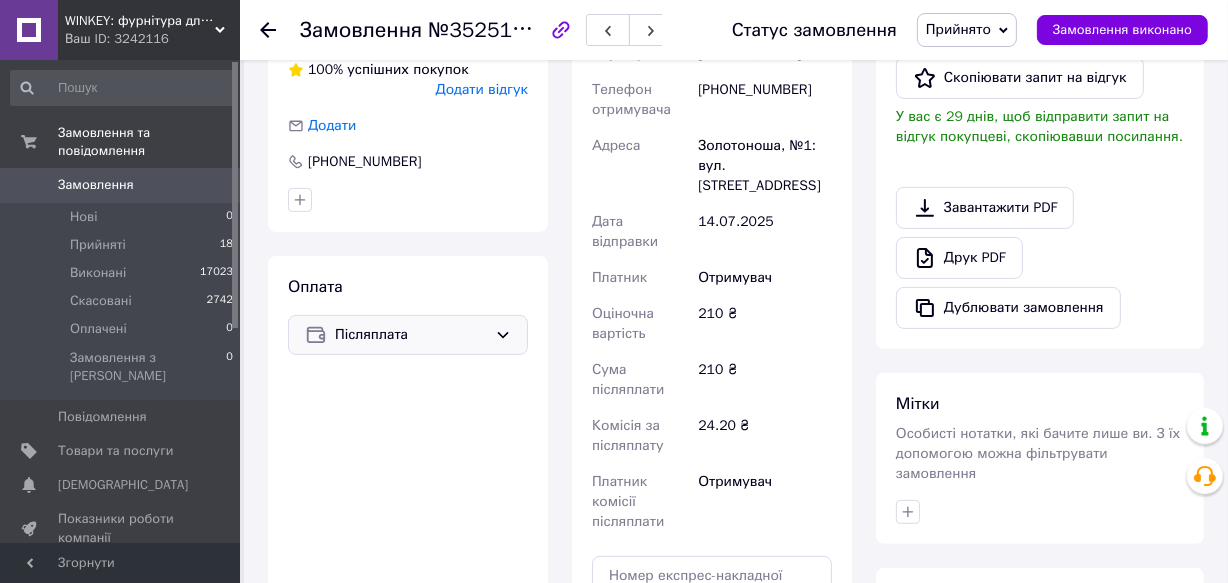 click on "Післяплата" at bounding box center (408, 335) 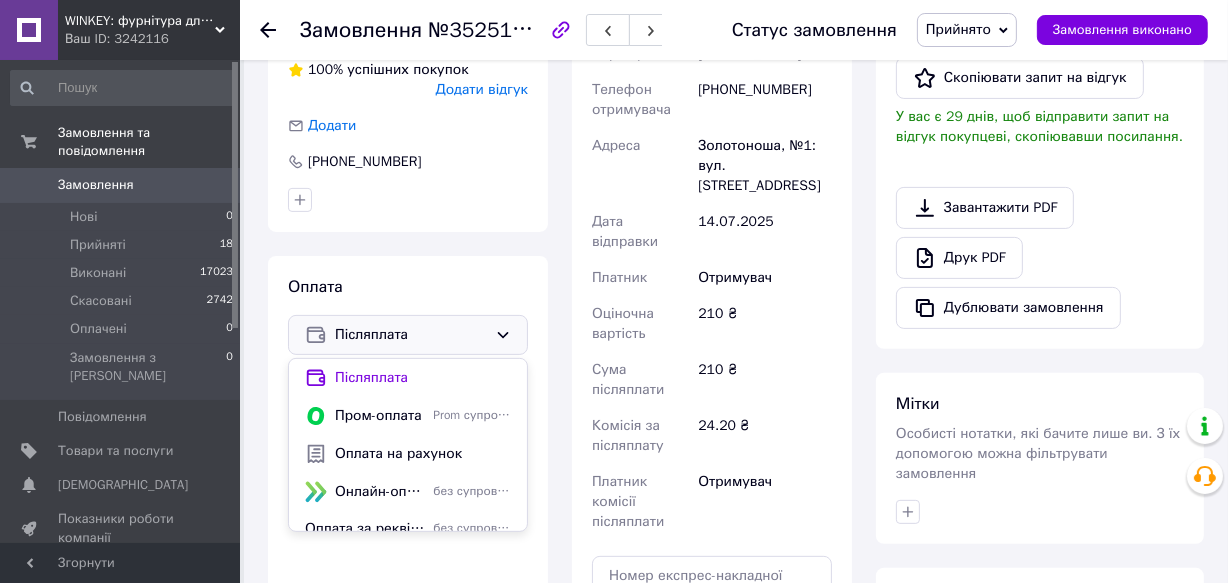 drag, startPoint x: 398, startPoint y: 459, endPoint x: 413, endPoint y: 446, distance: 19.849434 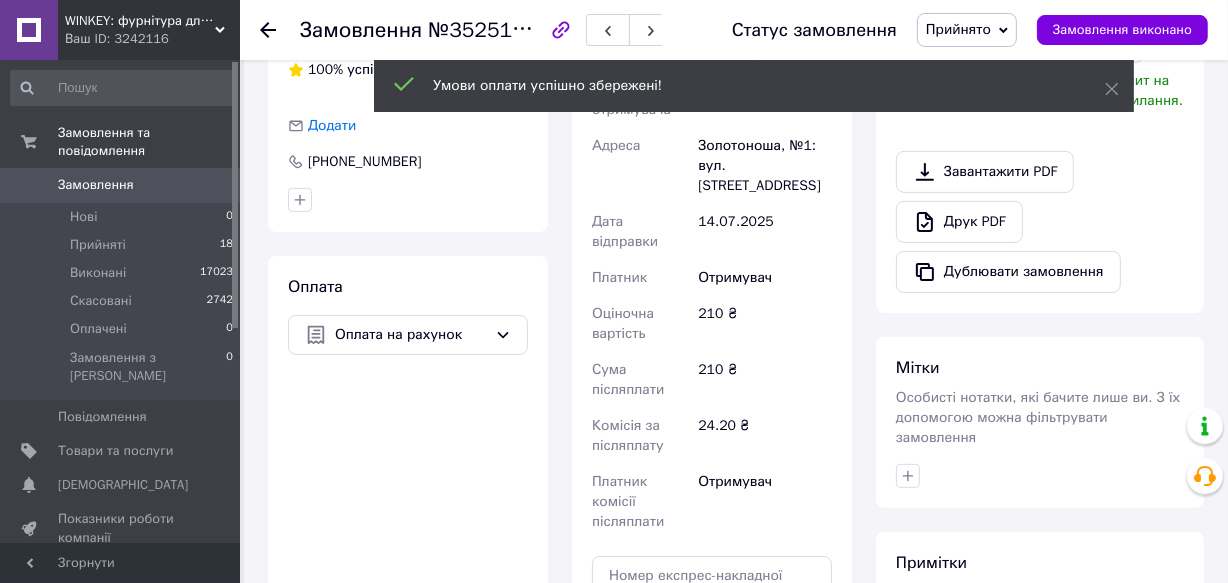 click on "Прийнято" at bounding box center (958, 29) 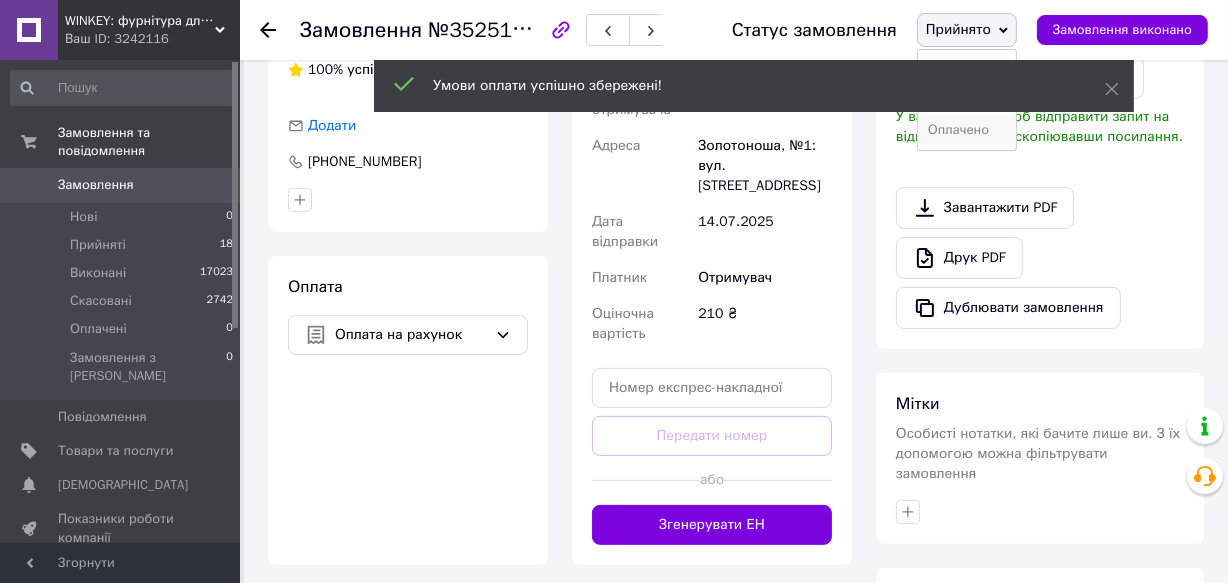 click on "Оплачено" at bounding box center (967, 130) 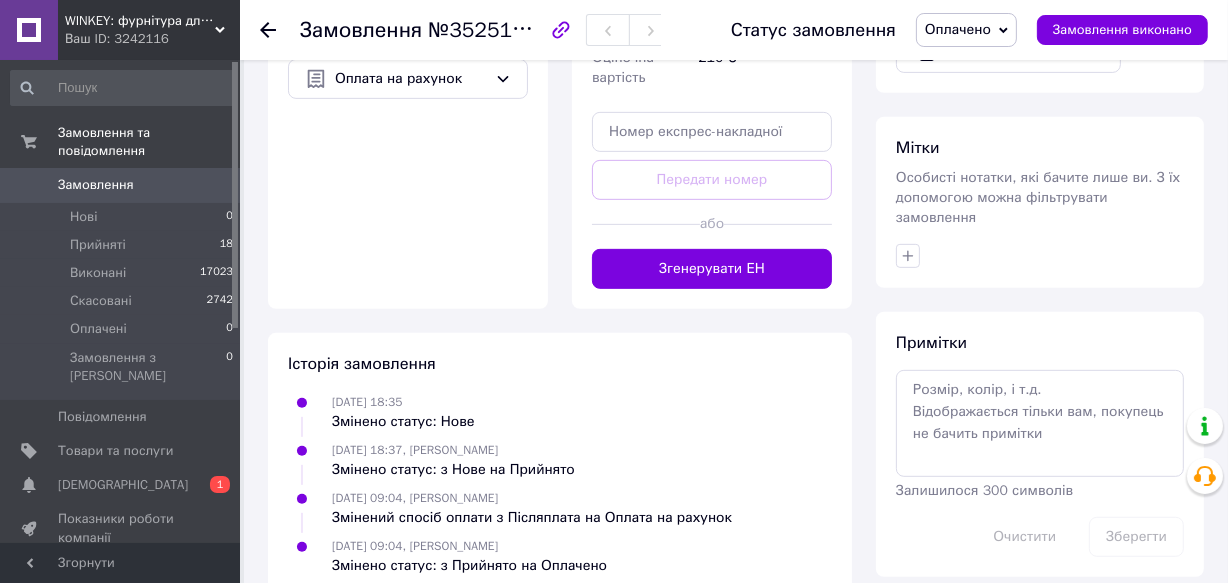 scroll, scrollTop: 785, scrollLeft: 0, axis: vertical 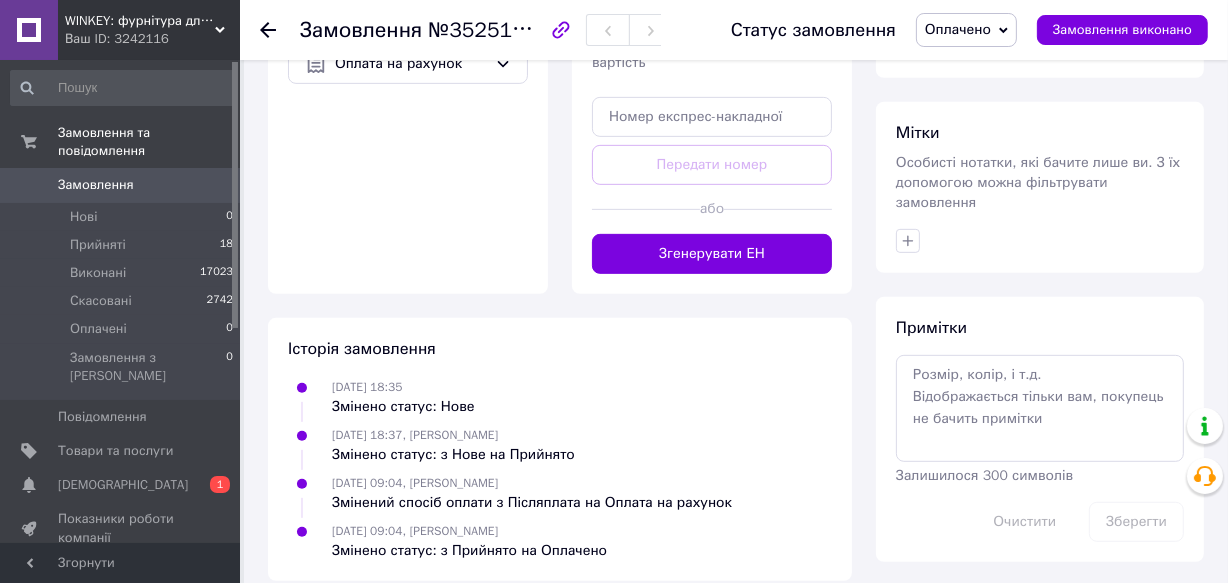 click on "Згенерувати ЕН" at bounding box center (712, 254) 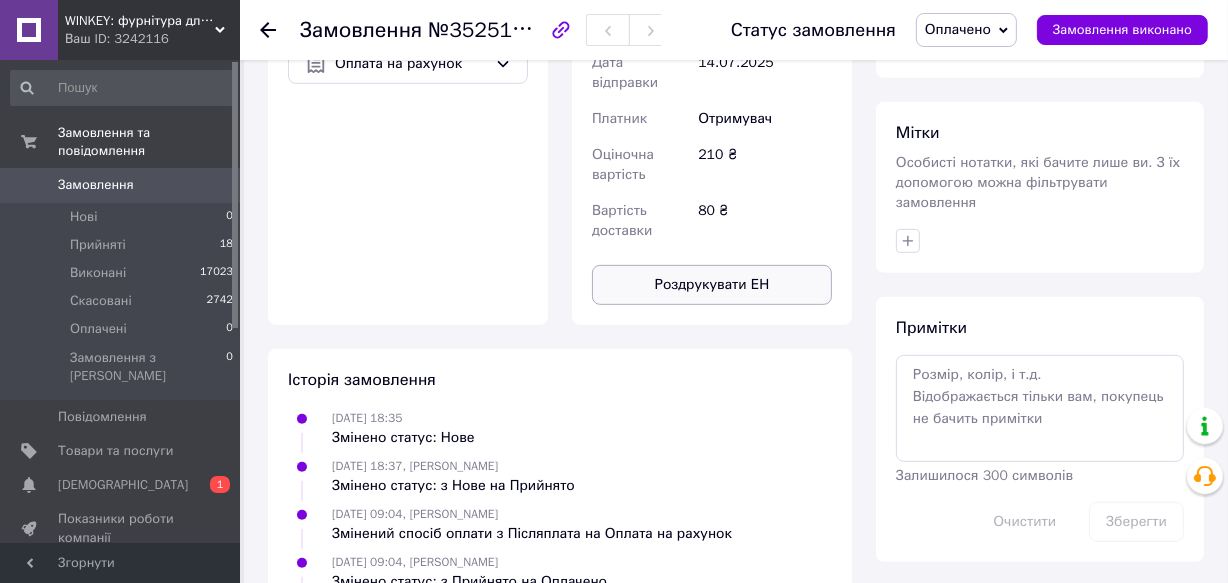 click on "Роздрукувати ЕН" at bounding box center [712, 285] 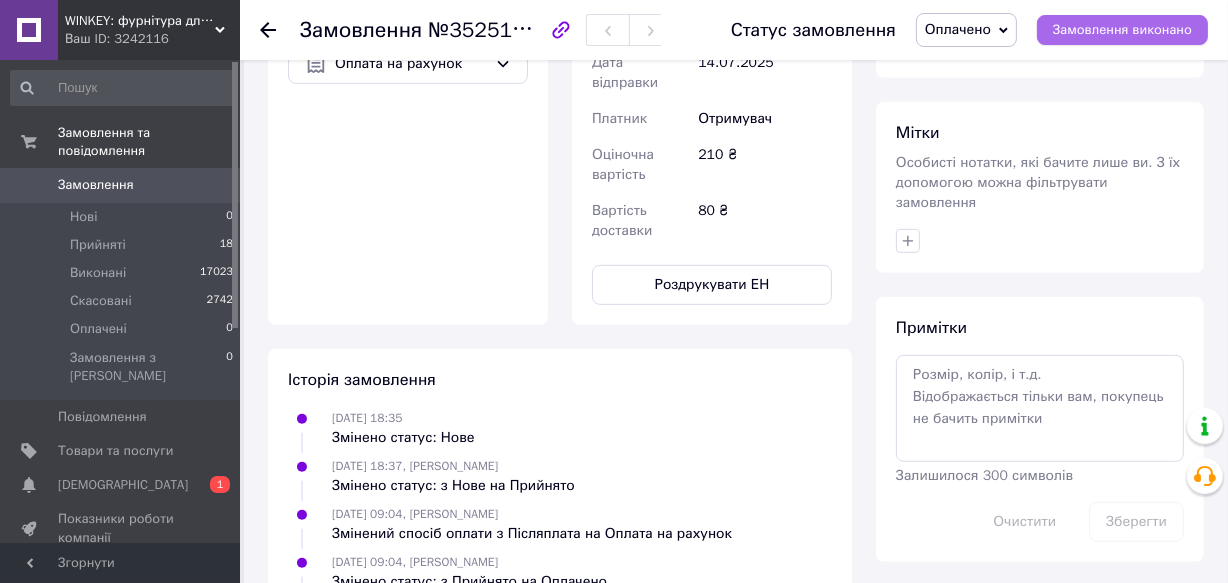 click on "Замовлення виконано" at bounding box center (1122, 30) 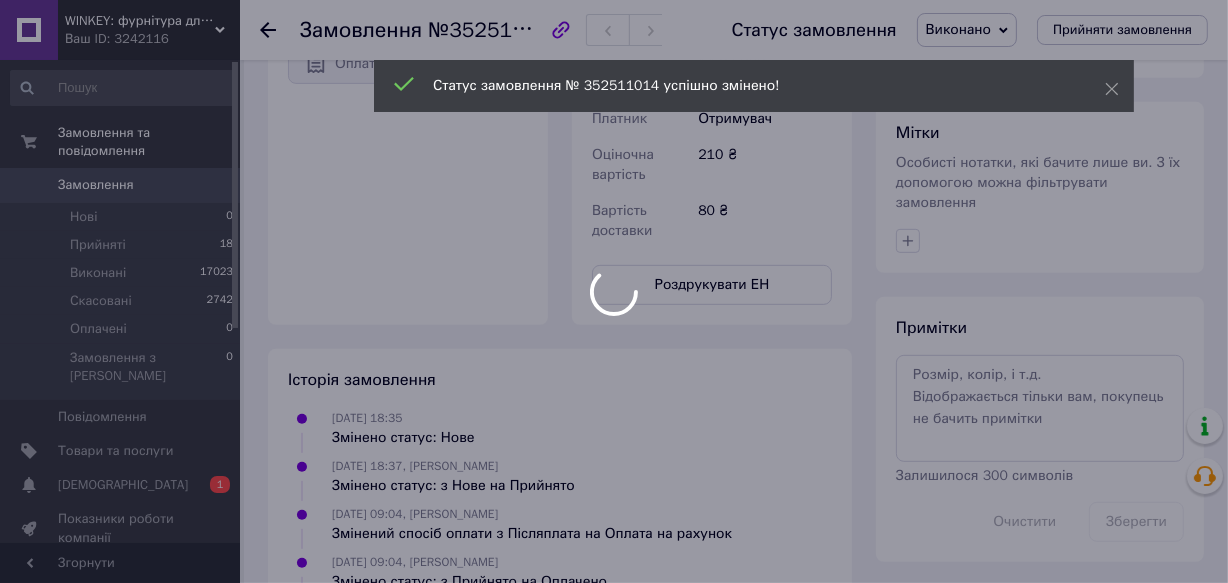 click at bounding box center [614, 291] 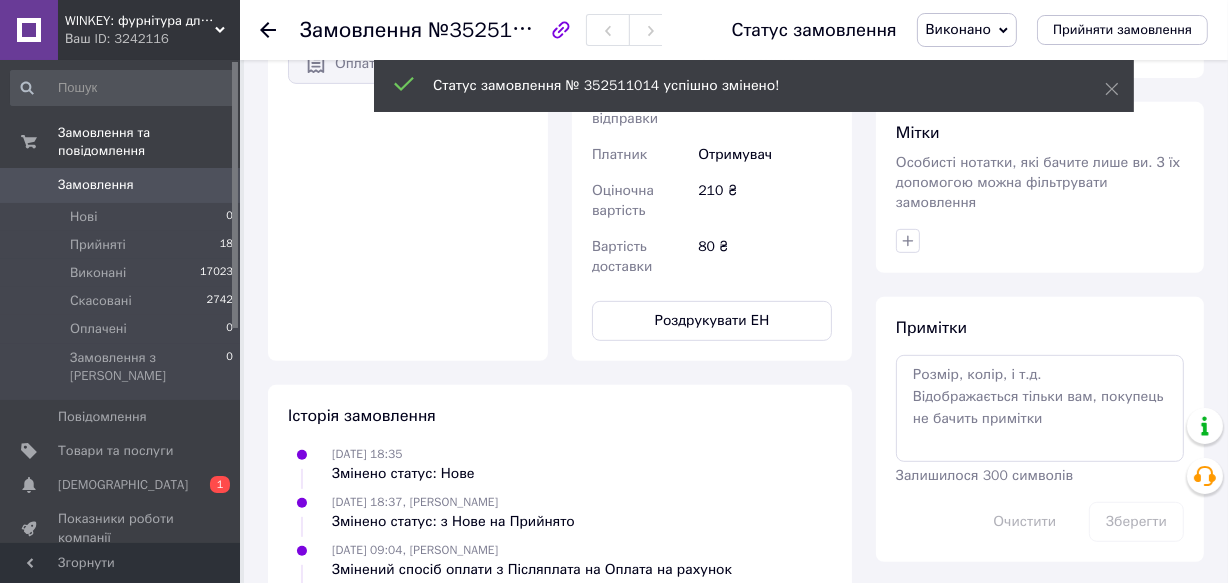 click on "Прийняті 18" at bounding box center [122, 245] 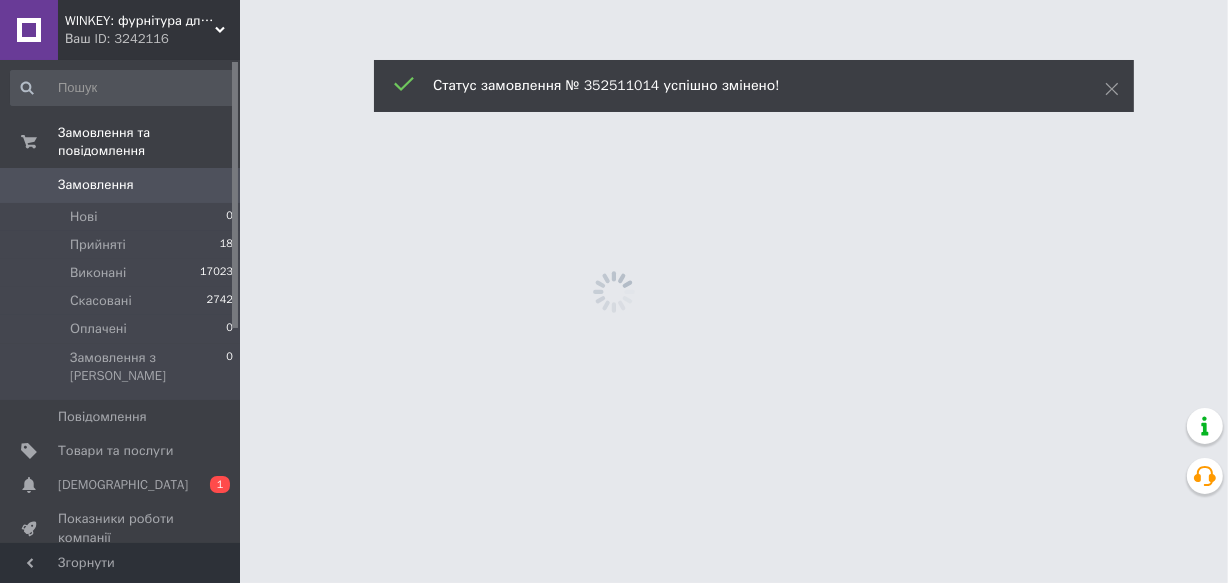 scroll, scrollTop: 0, scrollLeft: 0, axis: both 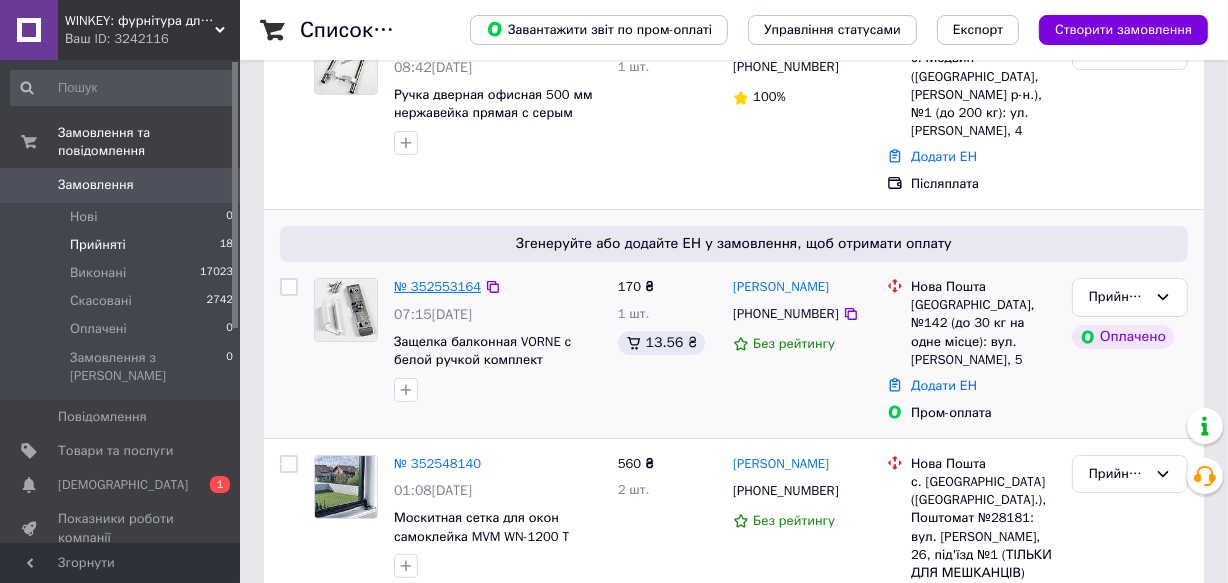 click on "№ 352553164" at bounding box center (437, 286) 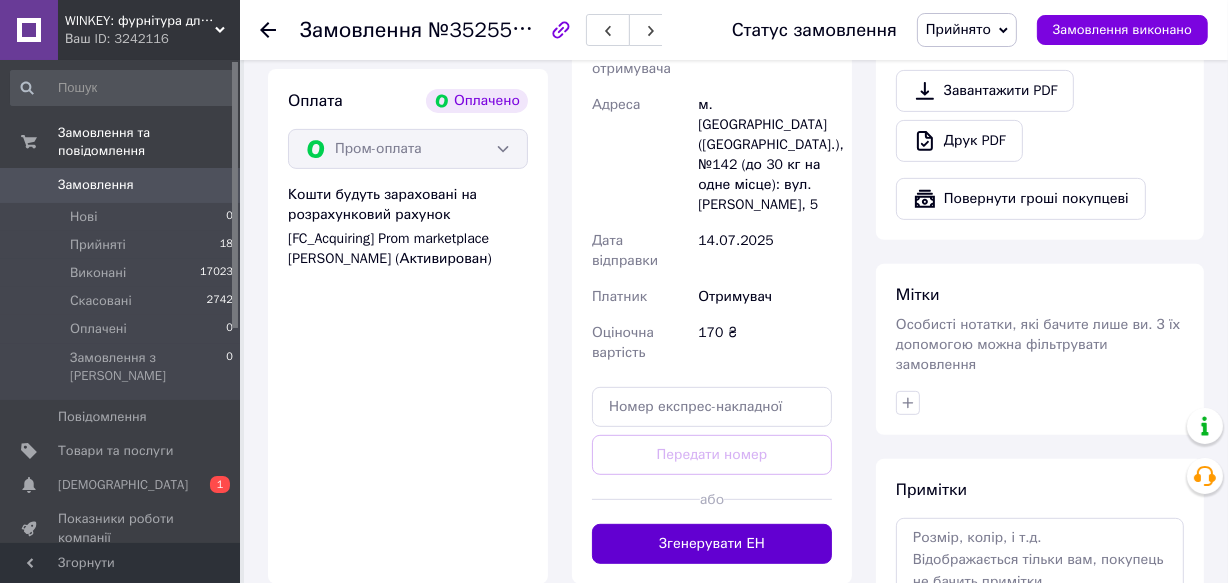 scroll, scrollTop: 818, scrollLeft: 0, axis: vertical 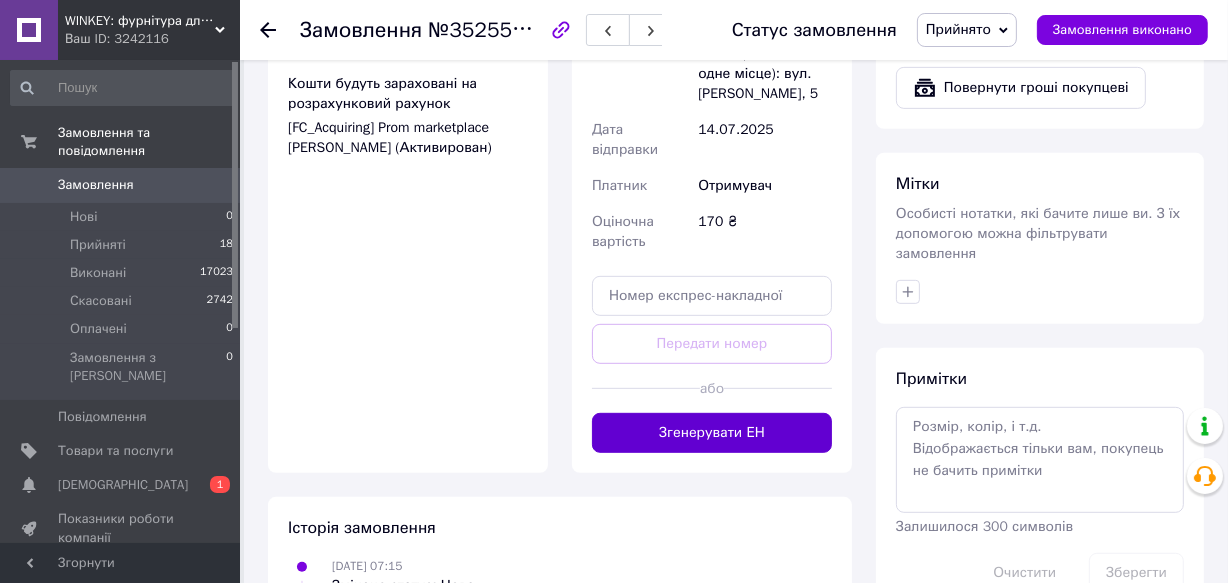 click on "Згенерувати ЕН" at bounding box center (712, 433) 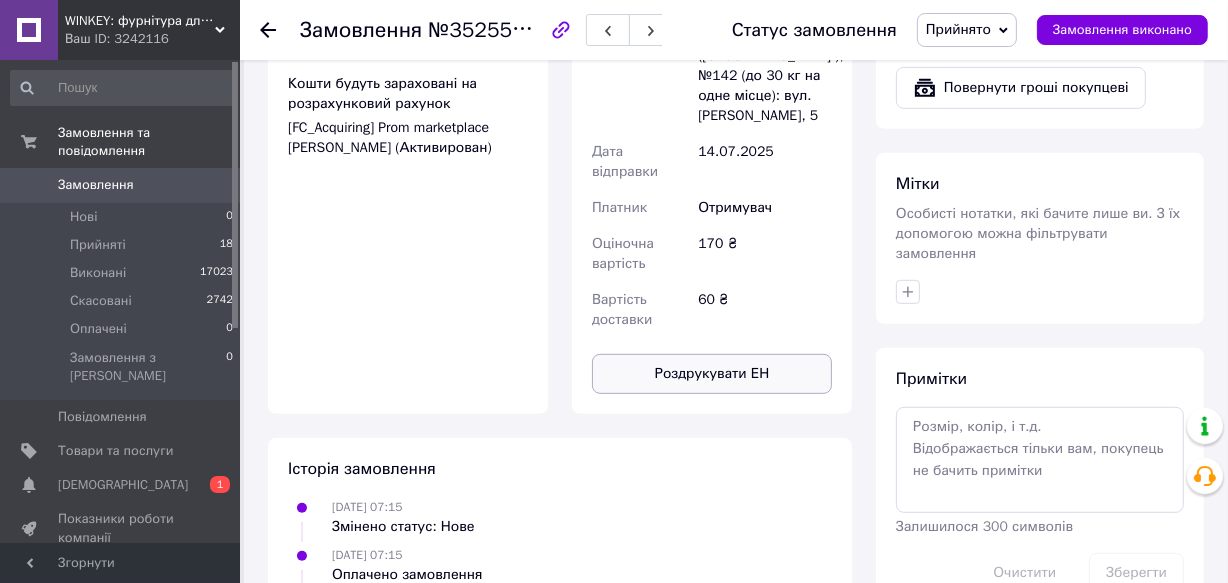 click on "Роздрукувати ЕН" at bounding box center [712, 374] 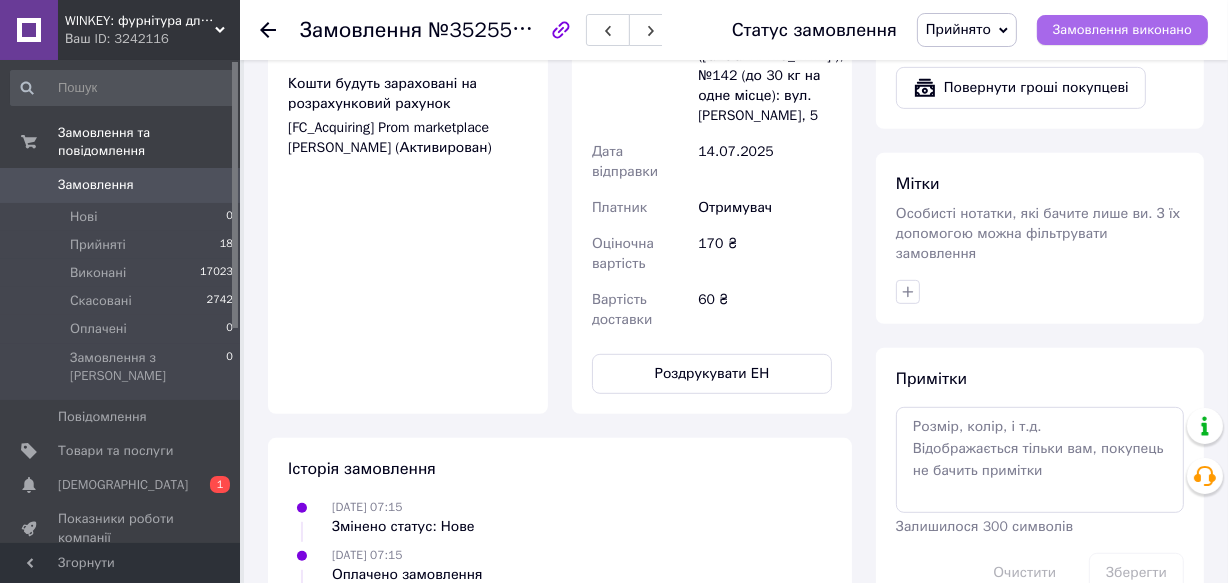 drag, startPoint x: 1164, startPoint y: 39, endPoint x: 1156, endPoint y: 28, distance: 13.601471 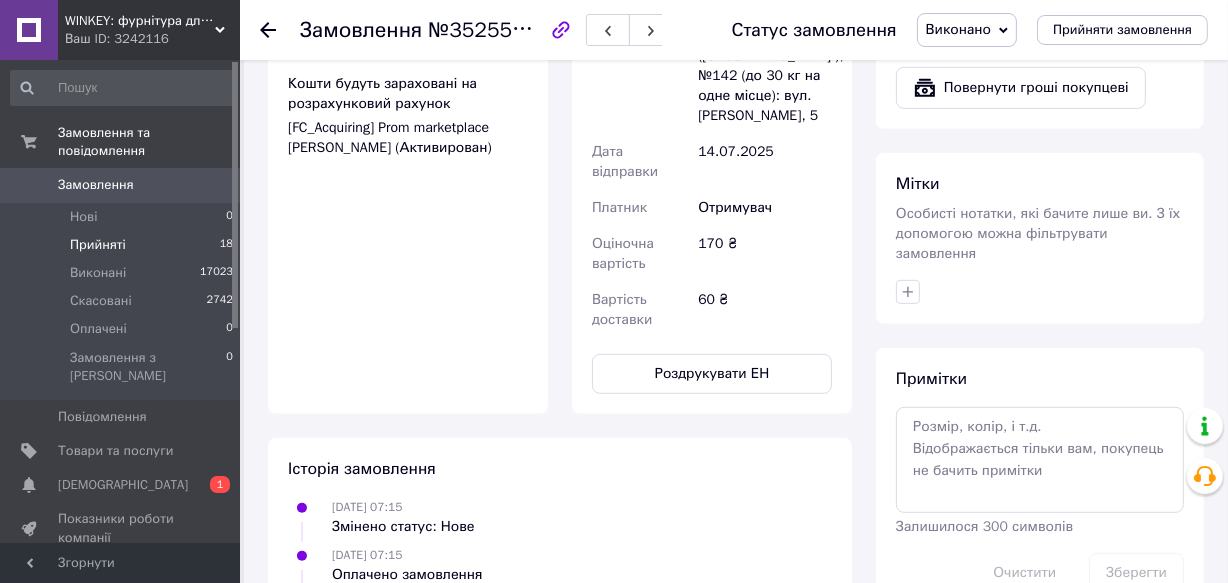 click on "Прийняті" at bounding box center [98, 245] 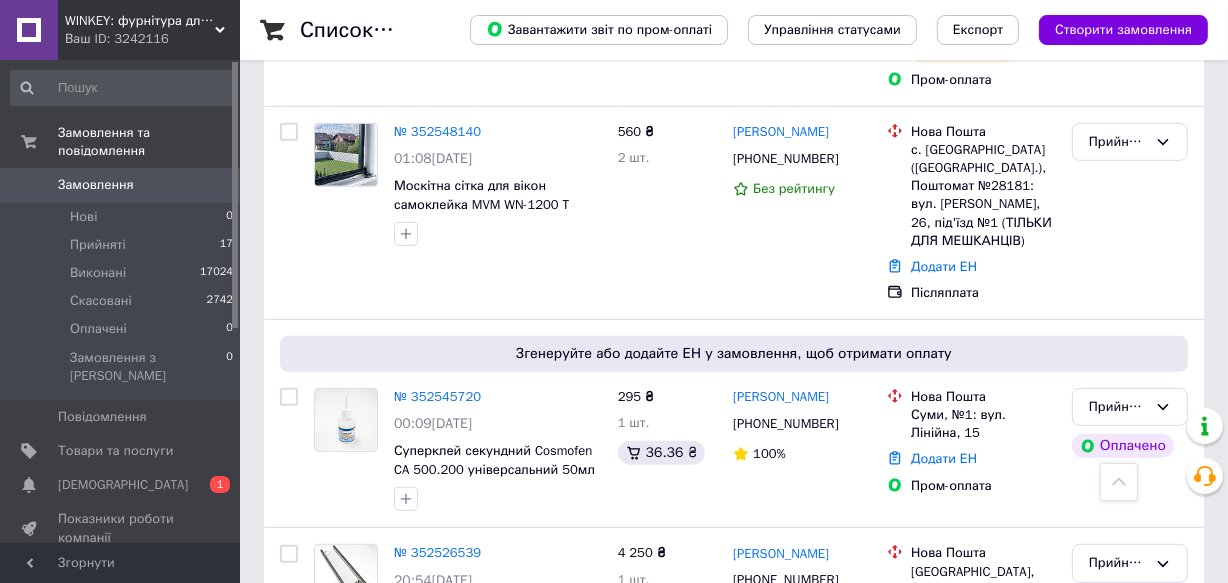 scroll, scrollTop: 1000, scrollLeft: 0, axis: vertical 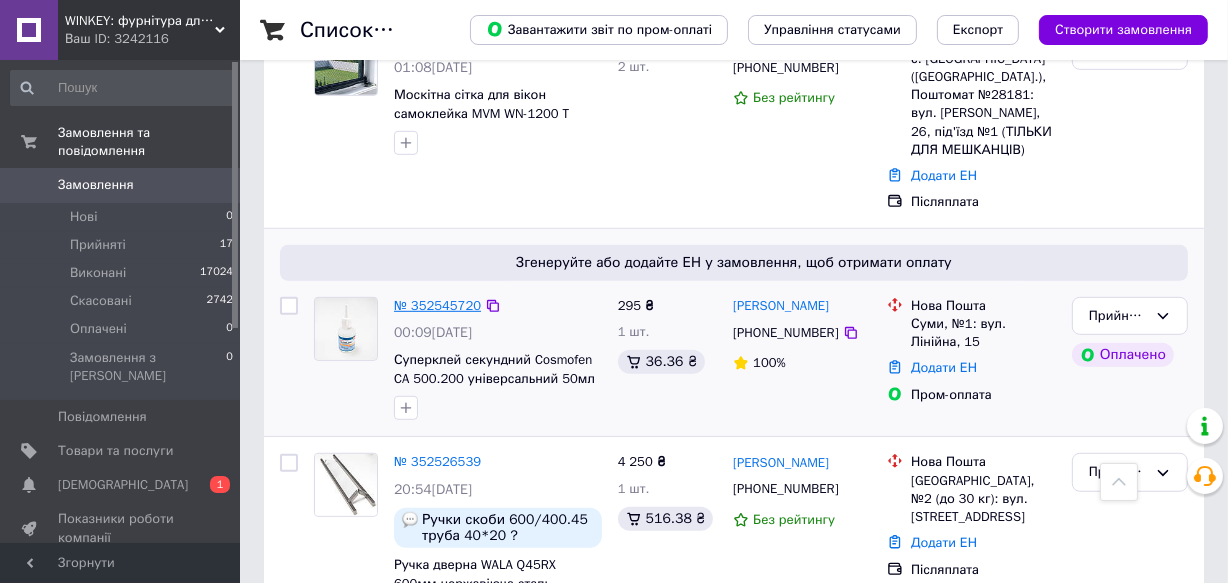 click on "№ 352545720" at bounding box center [437, 305] 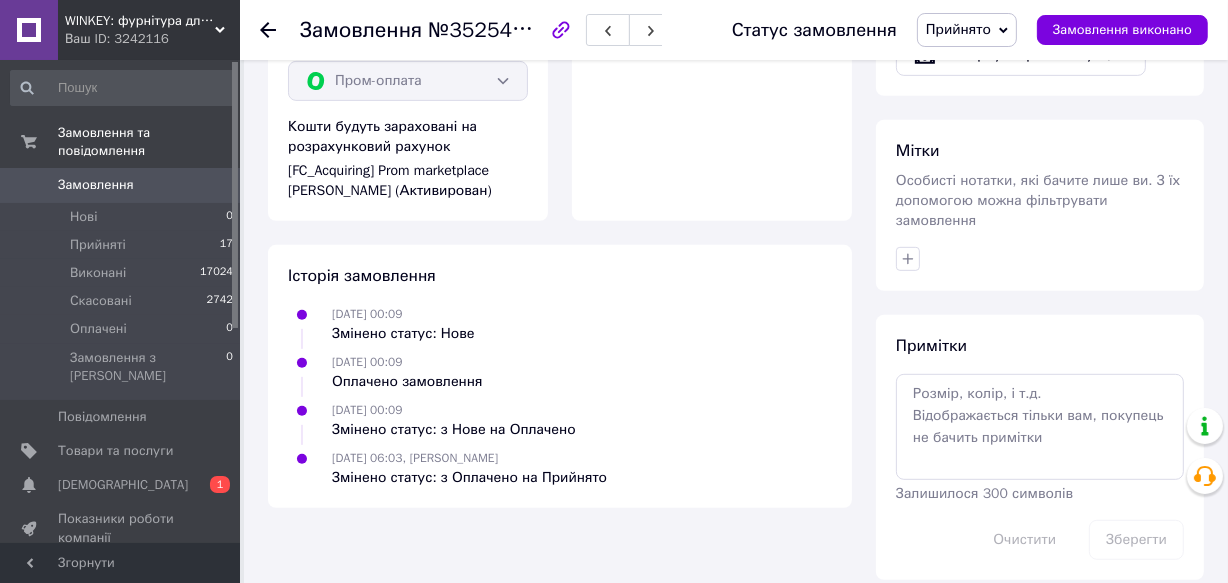 scroll, scrollTop: 919, scrollLeft: 0, axis: vertical 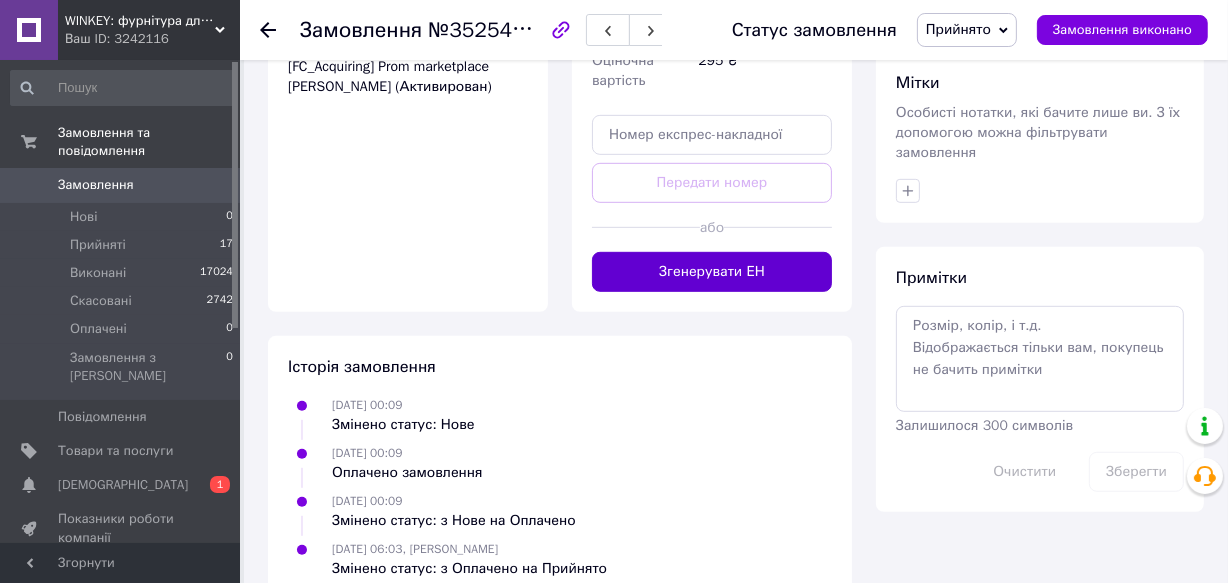click on "Згенерувати ЕН" at bounding box center (712, 272) 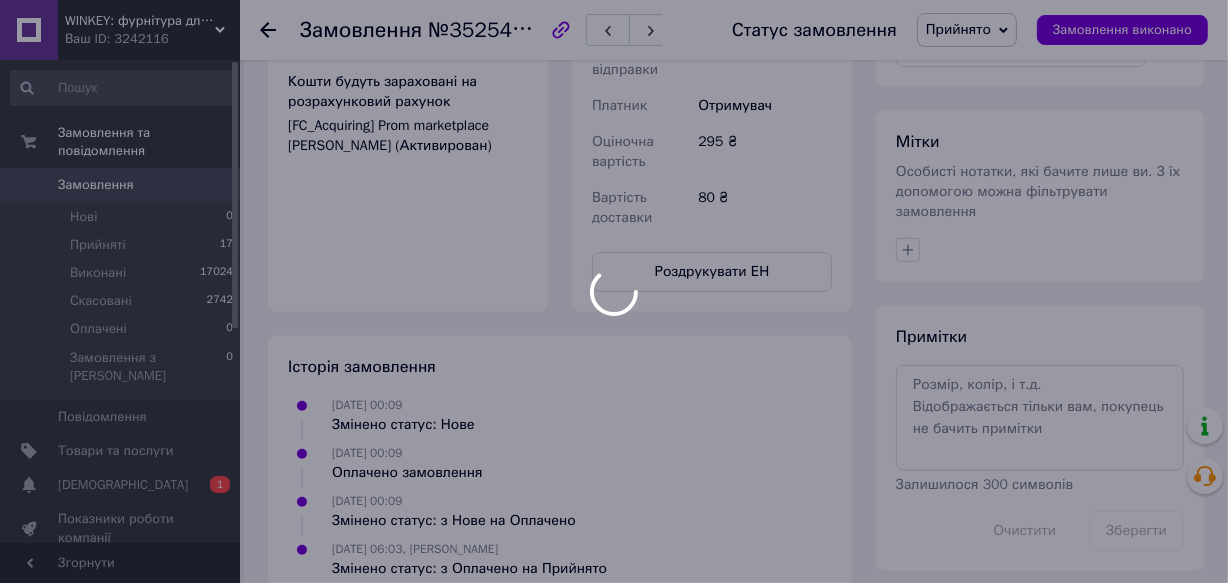 scroll, scrollTop: 909, scrollLeft: 0, axis: vertical 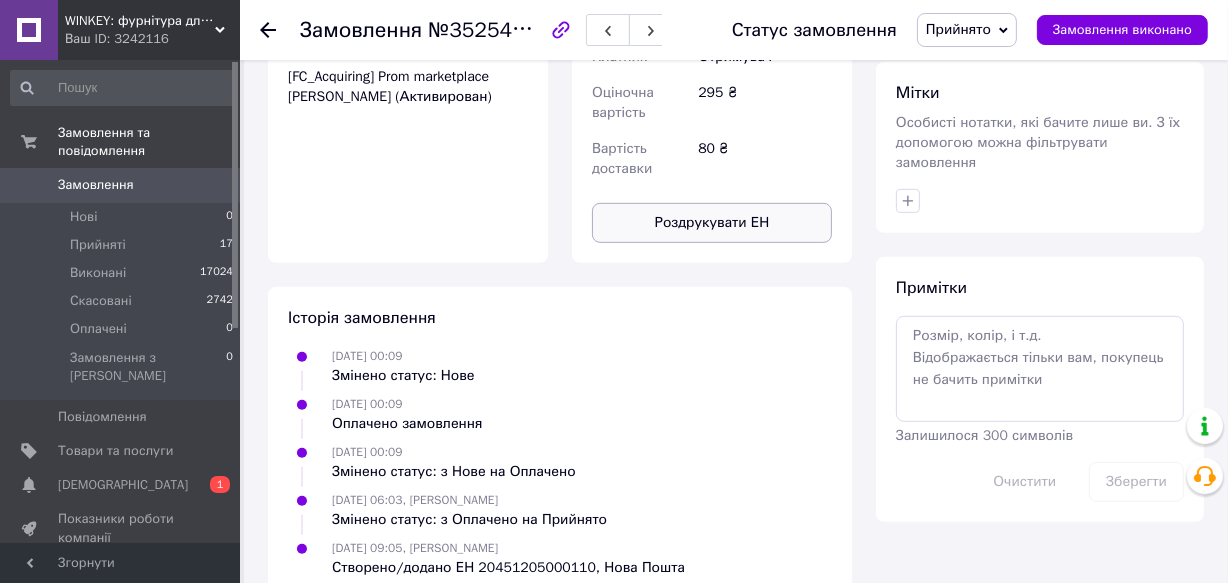 click on "Роздрукувати ЕН" at bounding box center (712, 223) 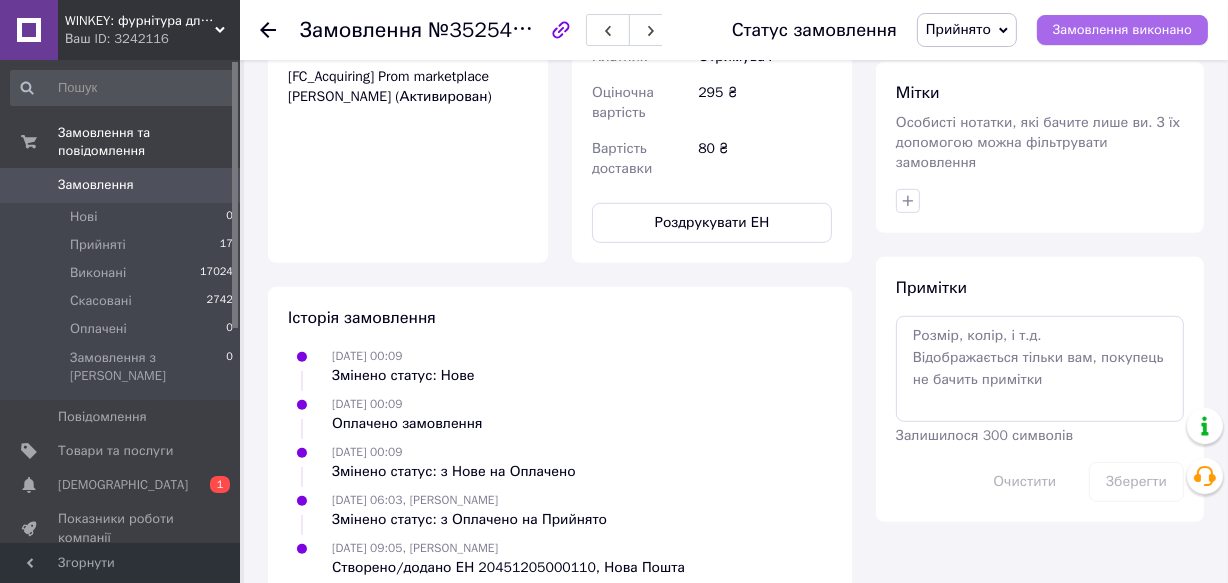 click on "Замовлення виконано" at bounding box center [1122, 30] 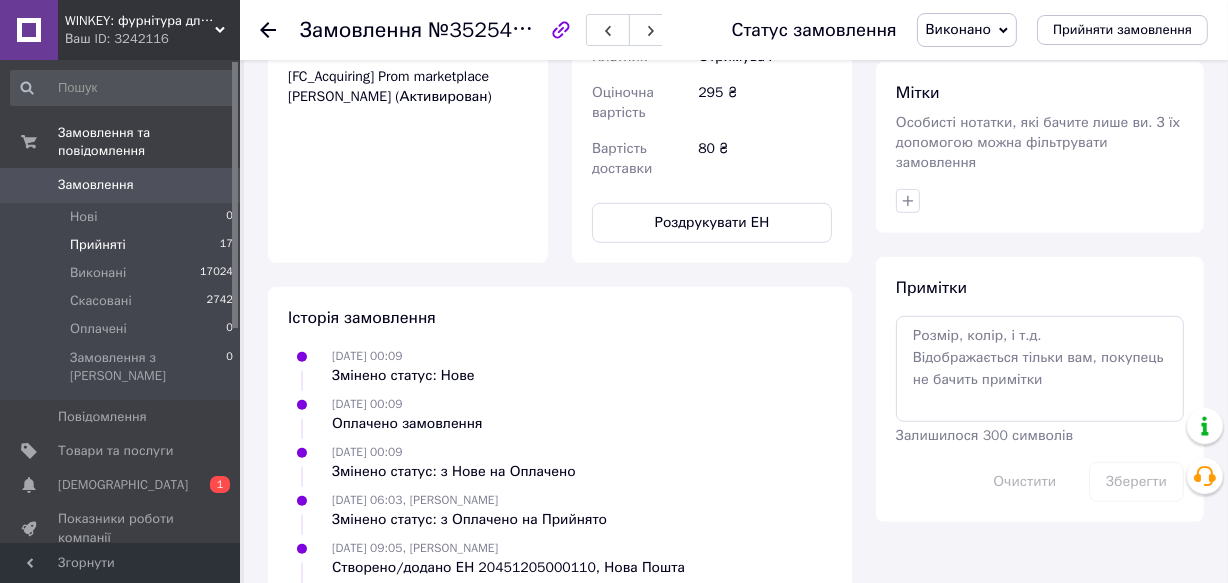 click on "Прийняті" at bounding box center [98, 245] 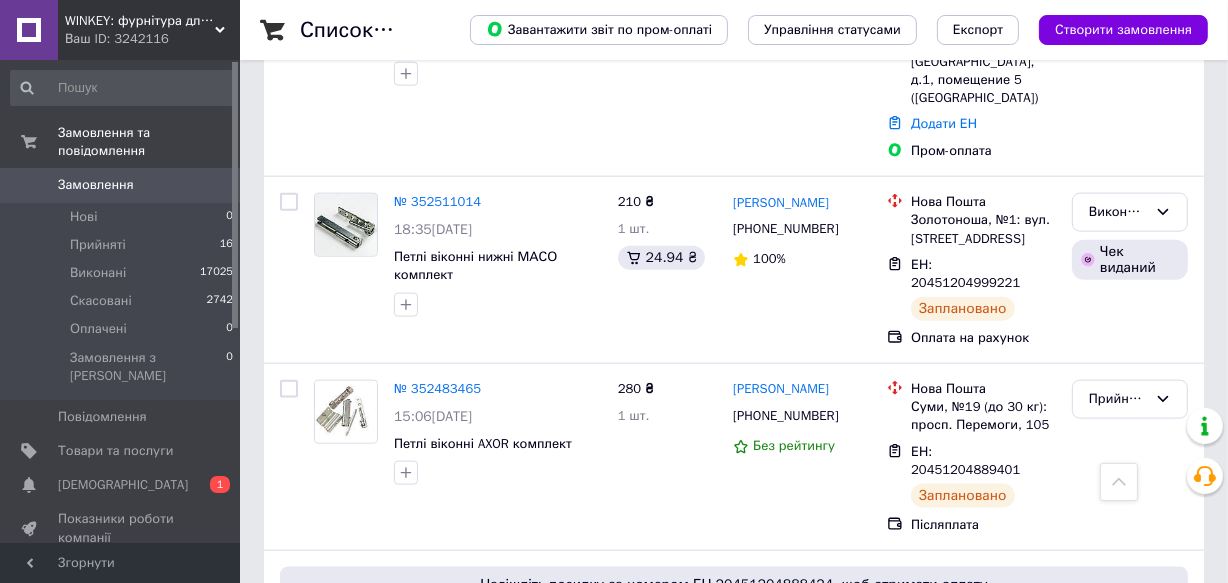 scroll, scrollTop: 2181, scrollLeft: 0, axis: vertical 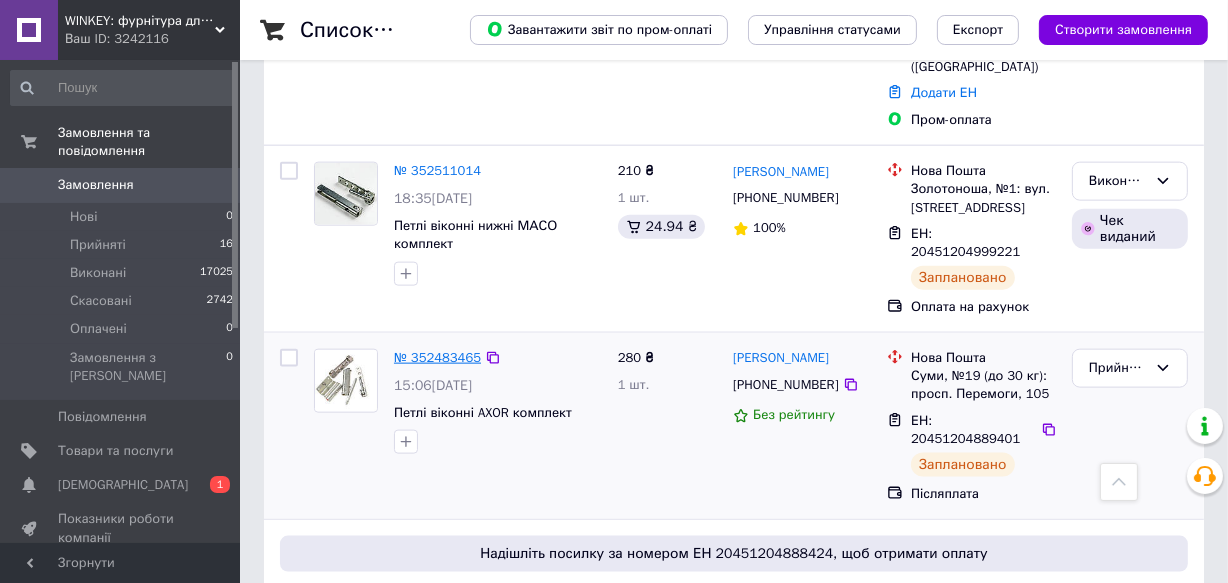 click on "№ 352483465" at bounding box center (437, 357) 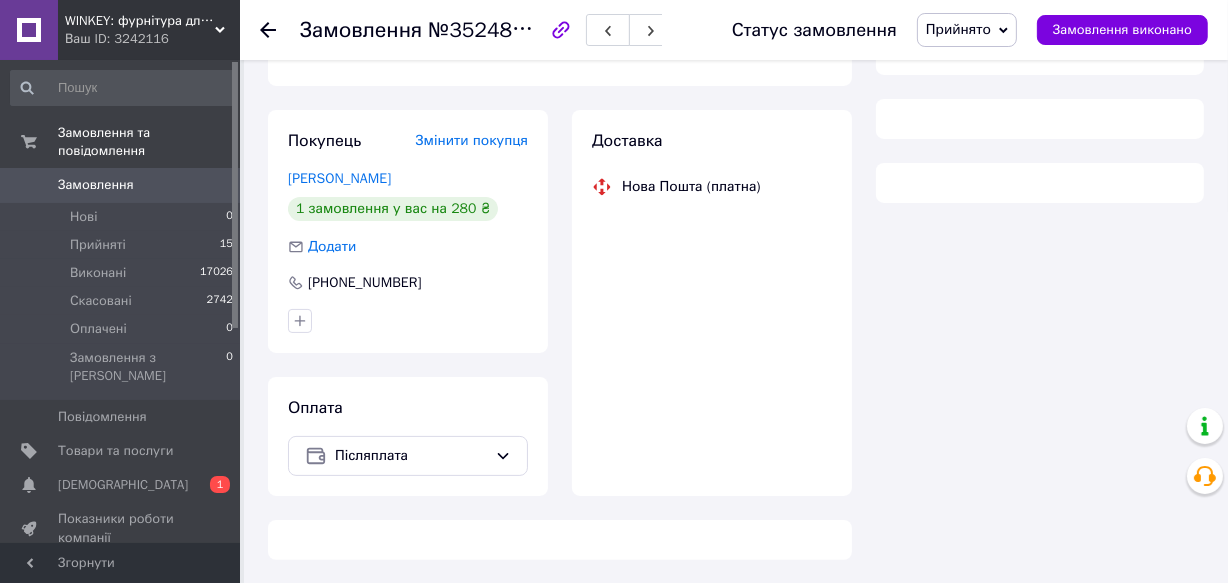 scroll, scrollTop: 742, scrollLeft: 0, axis: vertical 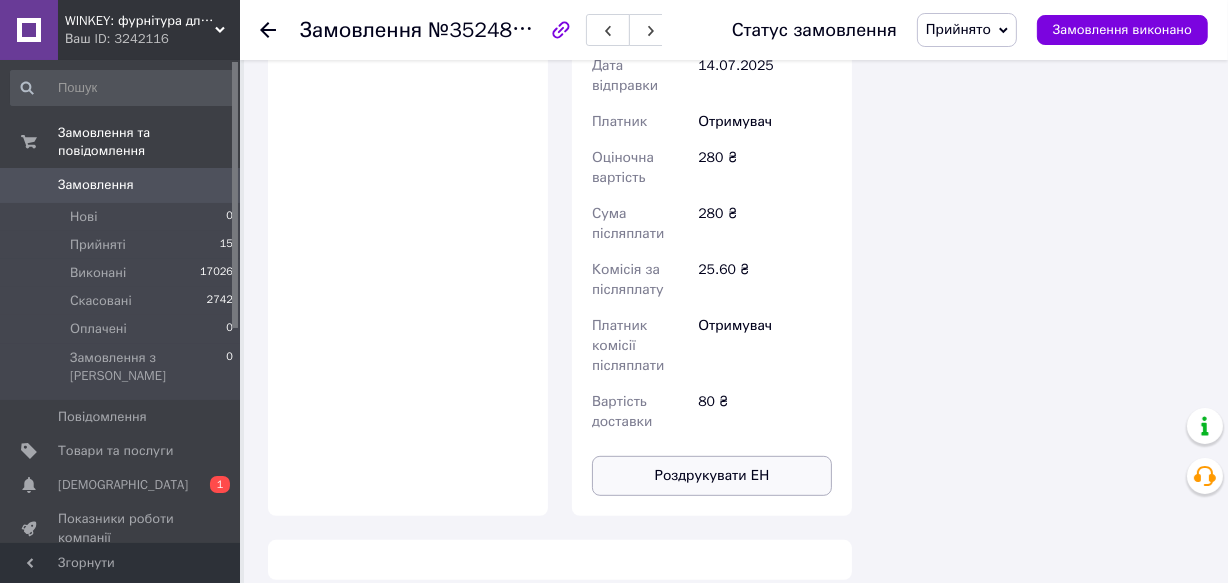 click on "Роздрукувати ЕН" at bounding box center [712, 476] 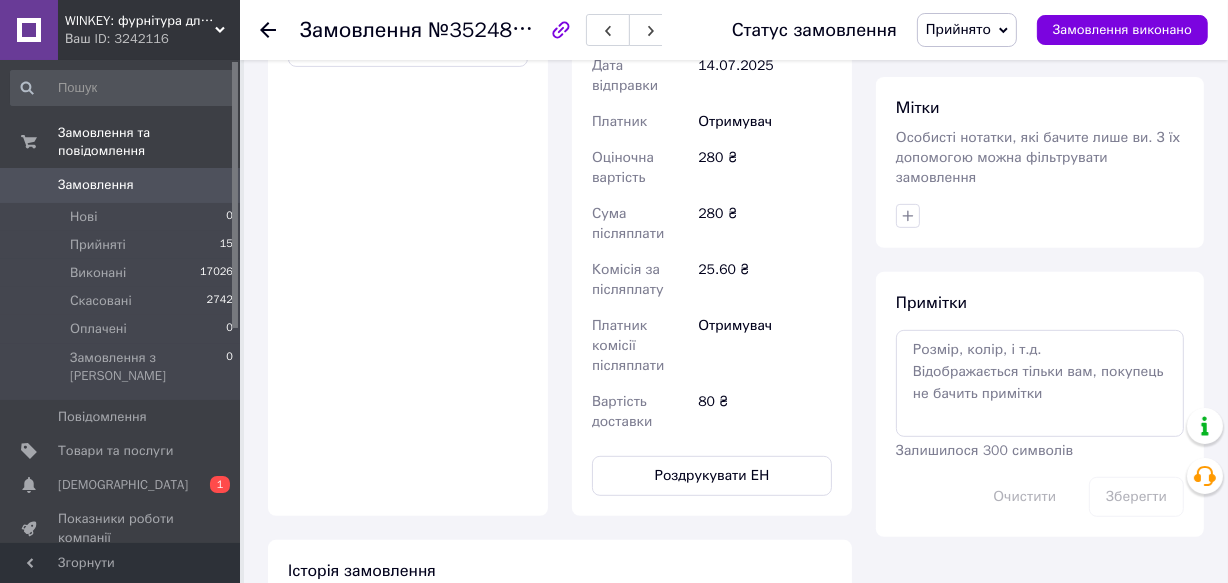 scroll, scrollTop: 778, scrollLeft: 0, axis: vertical 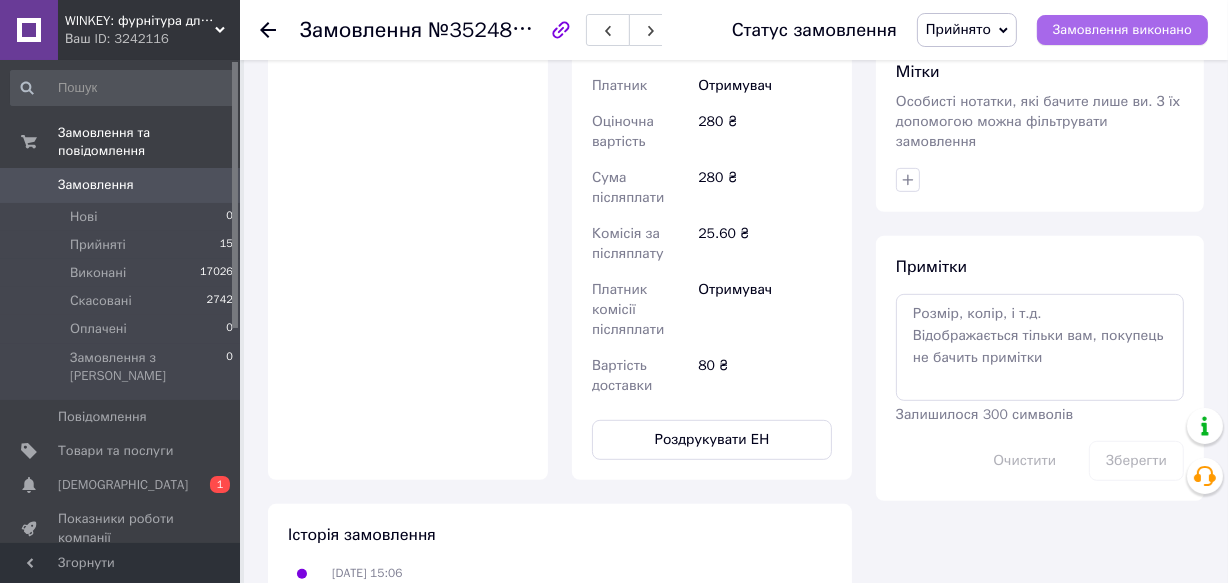 click on "Замовлення виконано" at bounding box center [1122, 30] 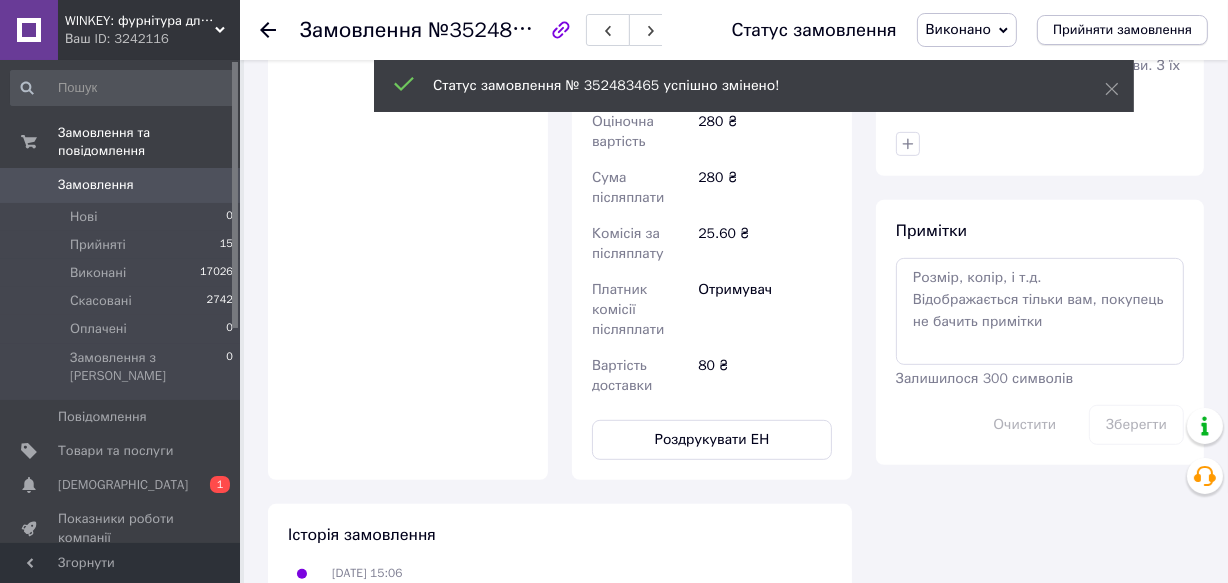 scroll, scrollTop: 742, scrollLeft: 0, axis: vertical 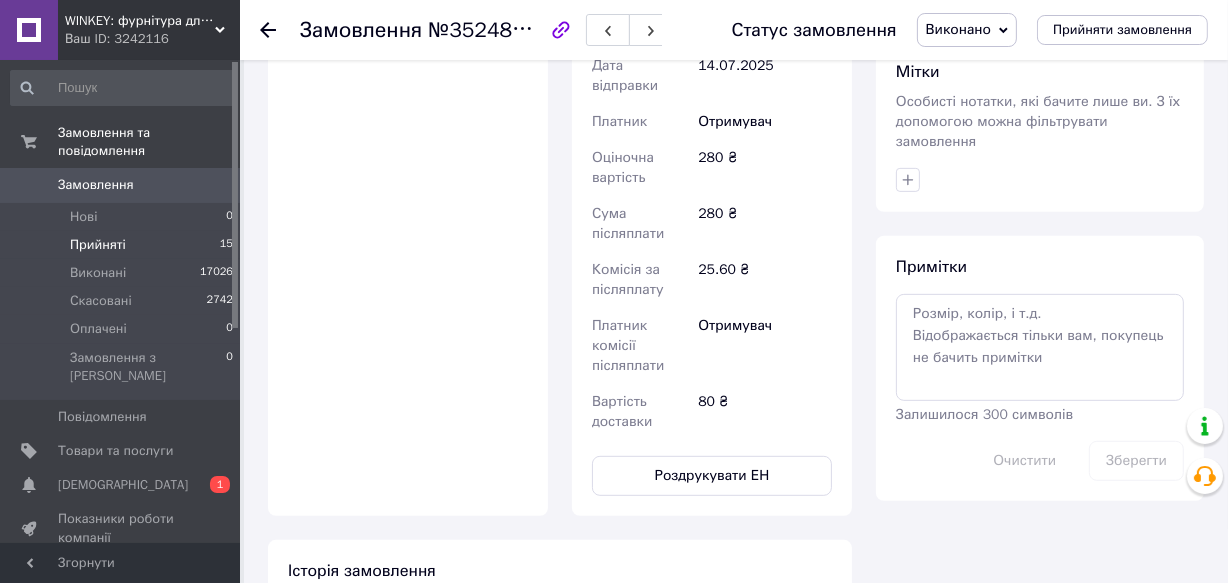 click on "Прийняті 15" at bounding box center (122, 245) 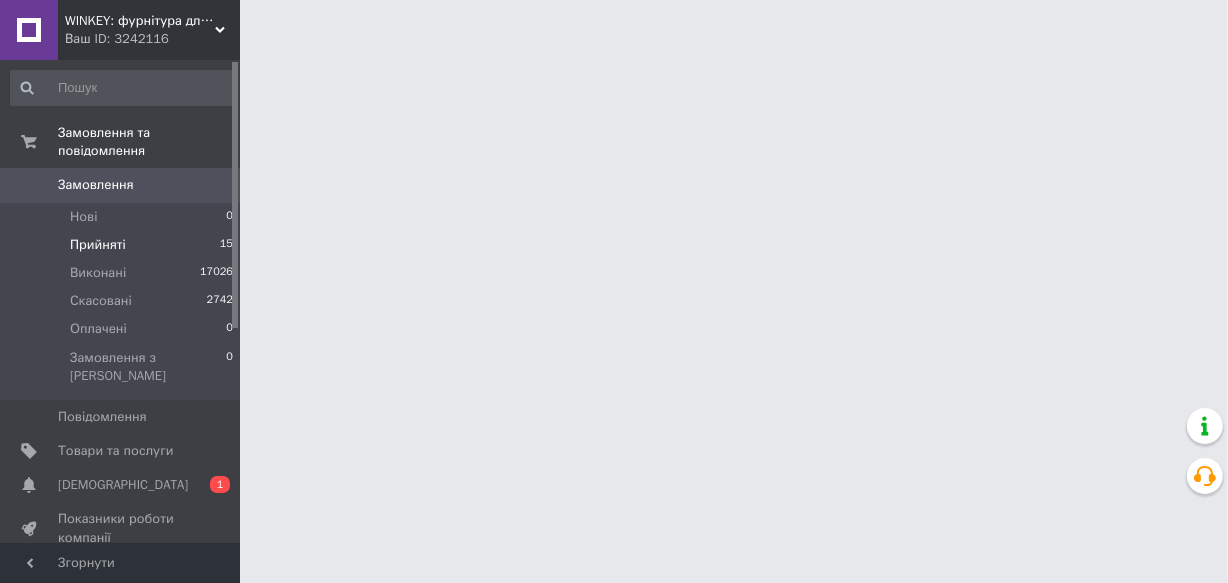 scroll, scrollTop: 0, scrollLeft: 0, axis: both 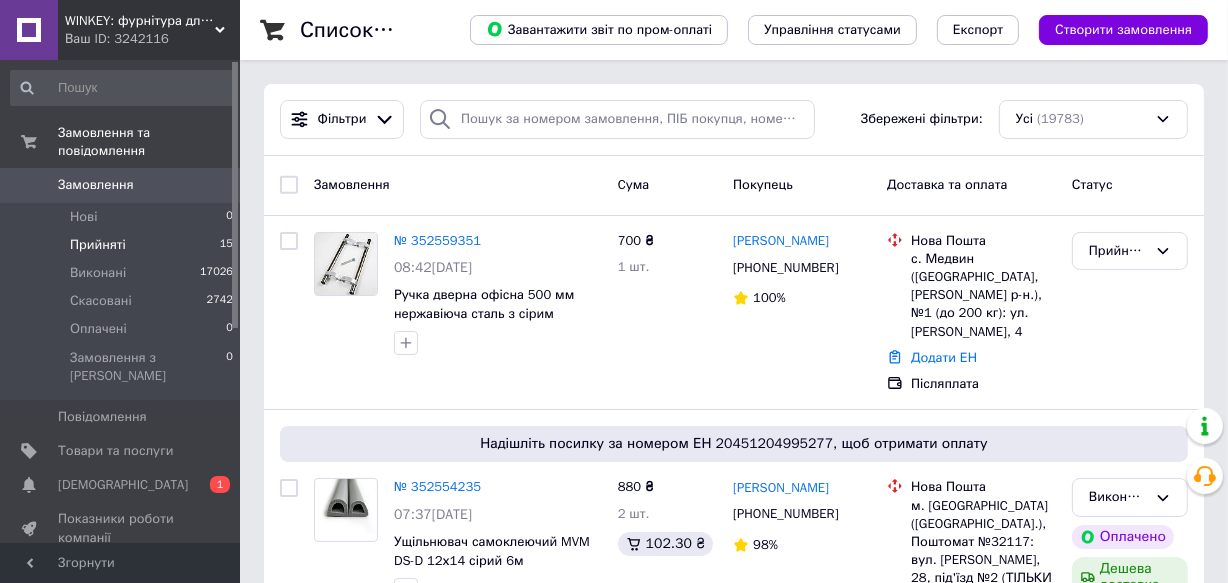 click on "Прийняті" at bounding box center (98, 245) 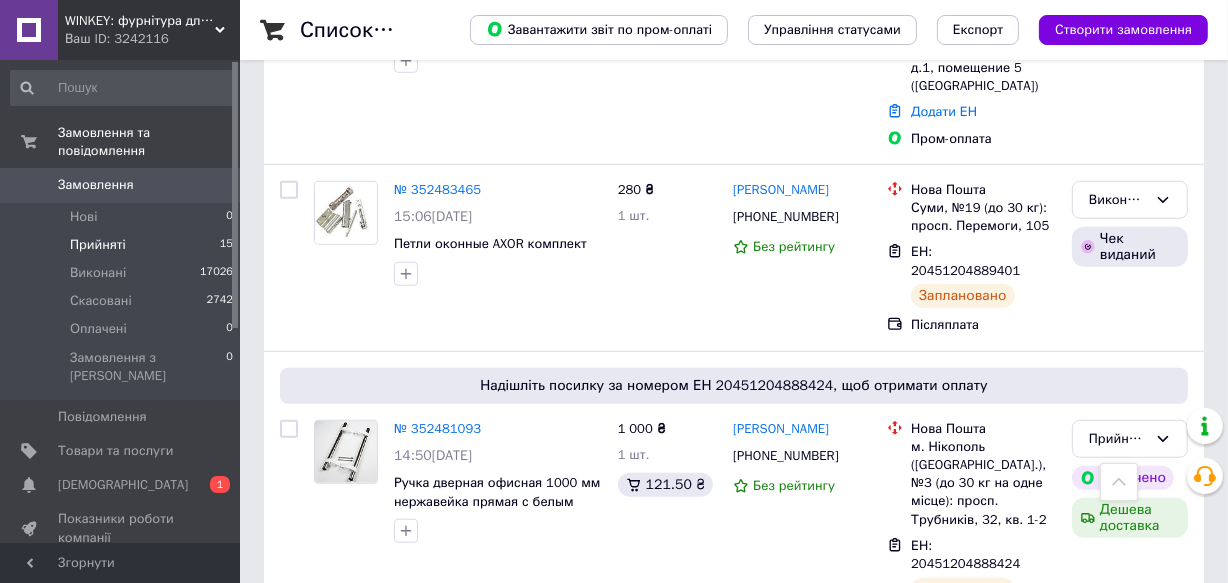 scroll, scrollTop: 1545, scrollLeft: 0, axis: vertical 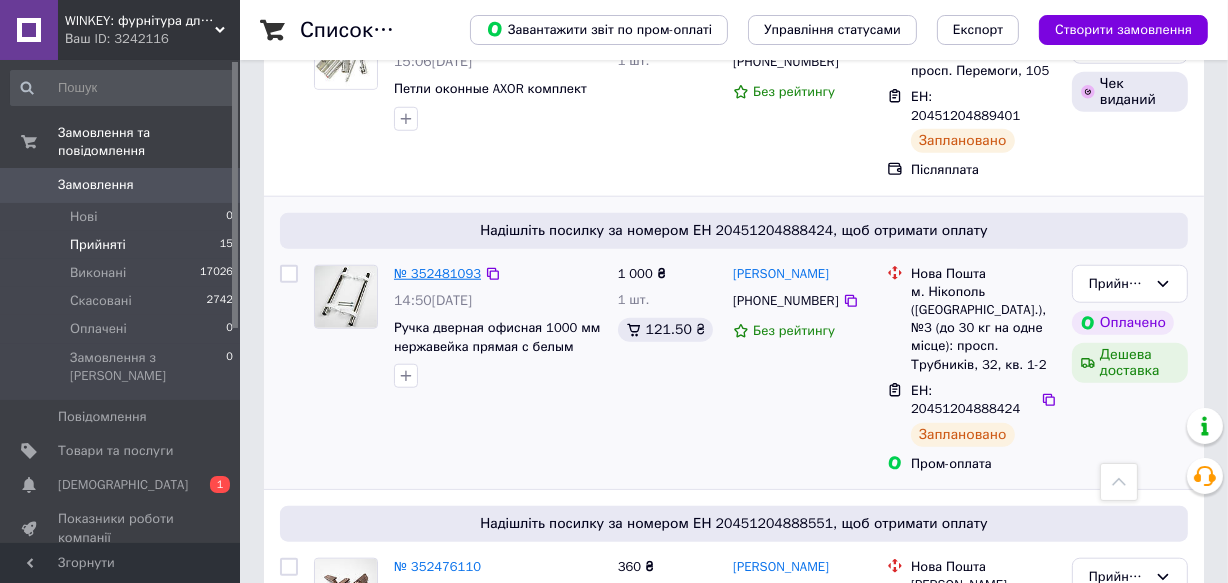click on "№ 352481093" at bounding box center (437, 273) 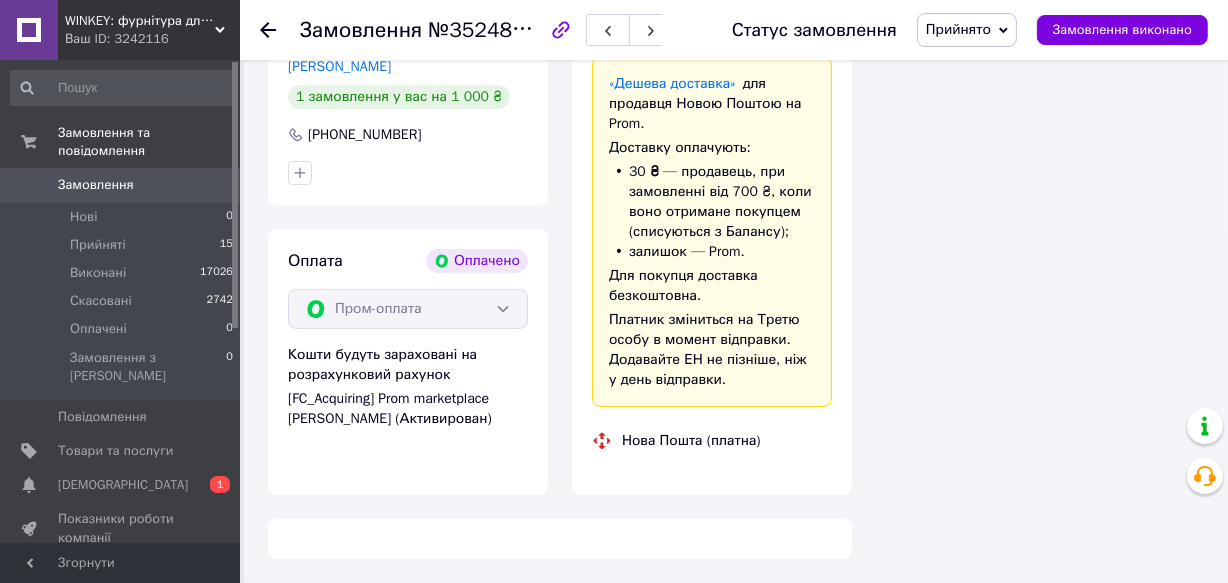 scroll, scrollTop: 1212, scrollLeft: 0, axis: vertical 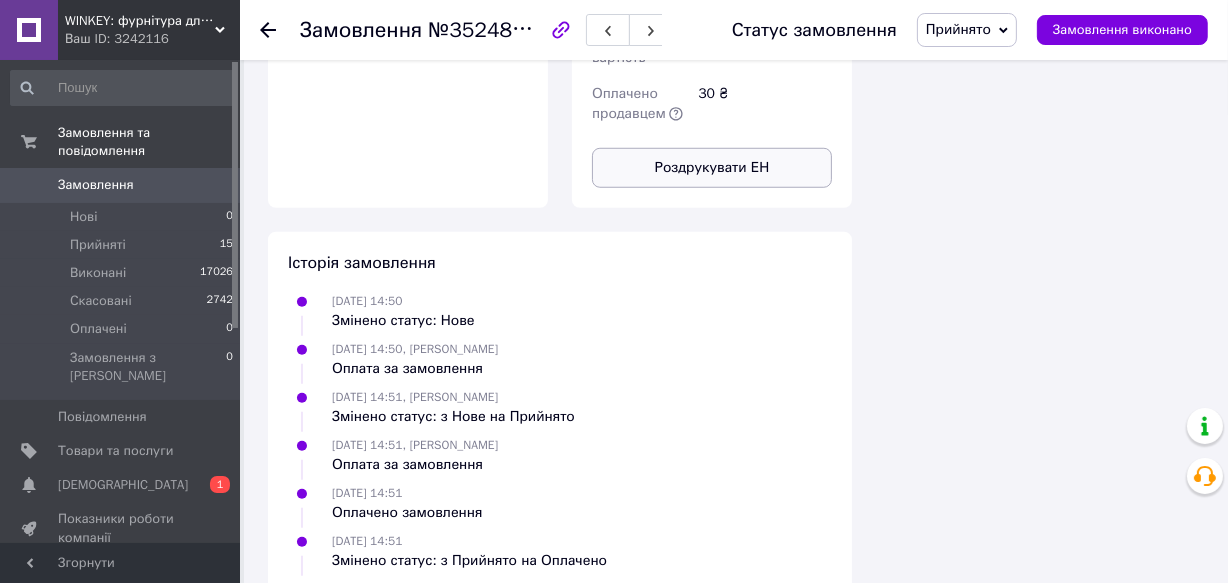 click on "Роздрукувати ЕН" at bounding box center [712, 168] 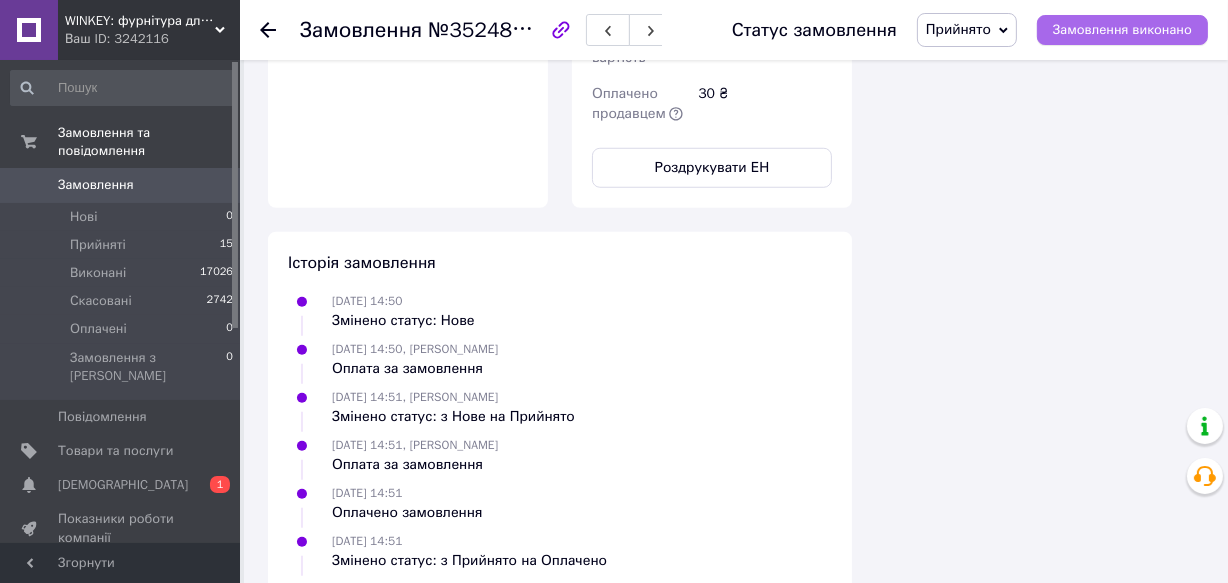 click on "Замовлення виконано" at bounding box center [1122, 30] 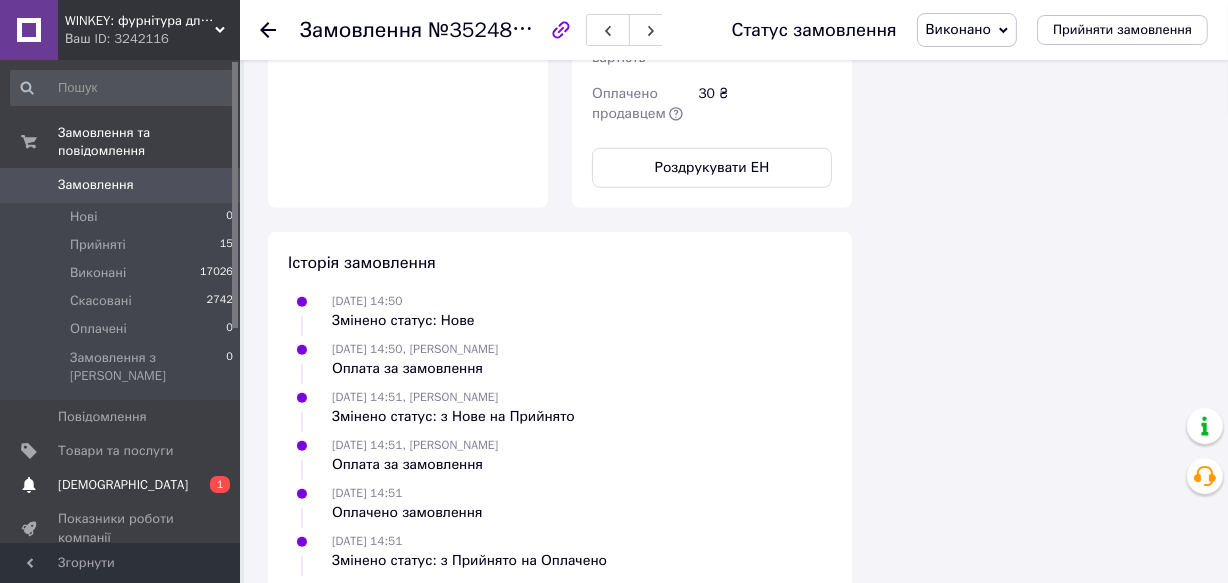 click on "[DEMOGRAPHIC_DATA]" at bounding box center [123, 485] 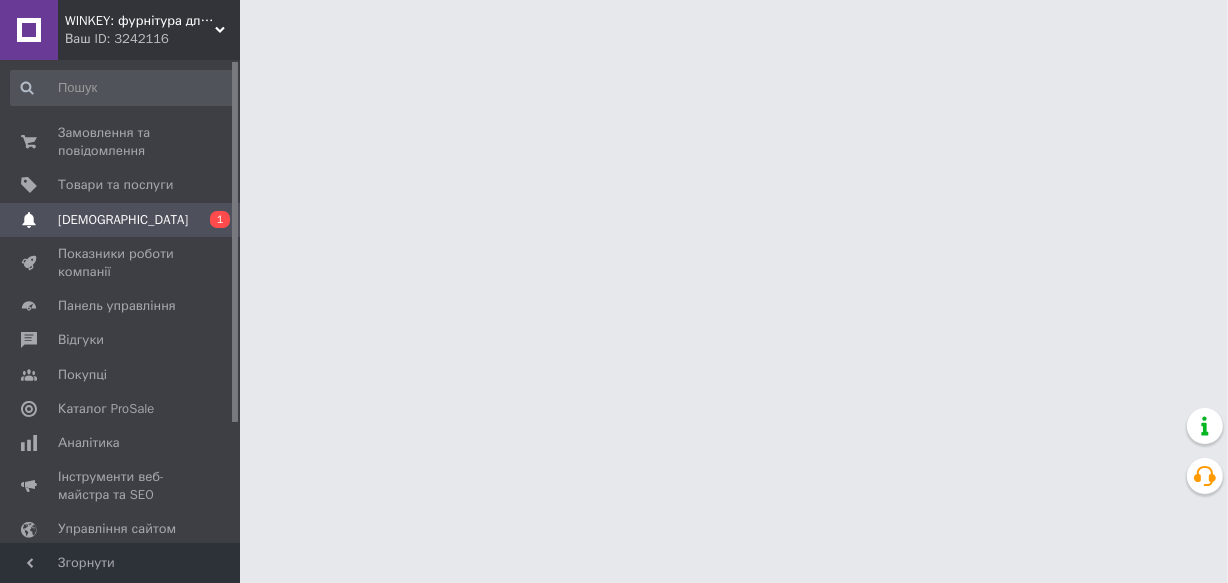 scroll, scrollTop: 0, scrollLeft: 0, axis: both 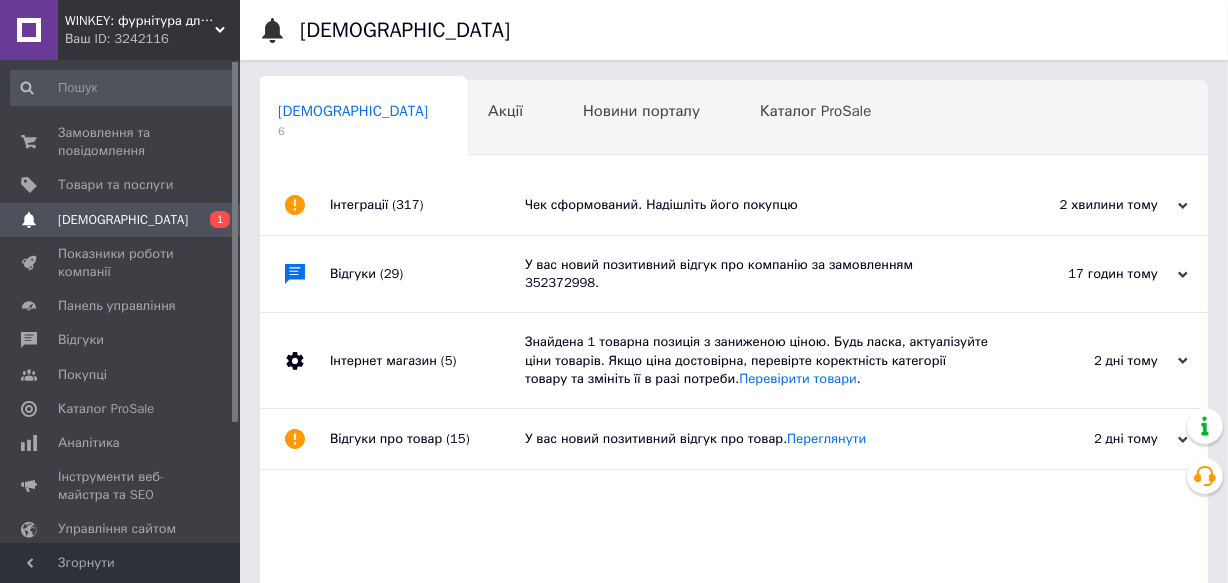 click on "Чек сформований. Надішліть його покупцю" at bounding box center (756, 205) 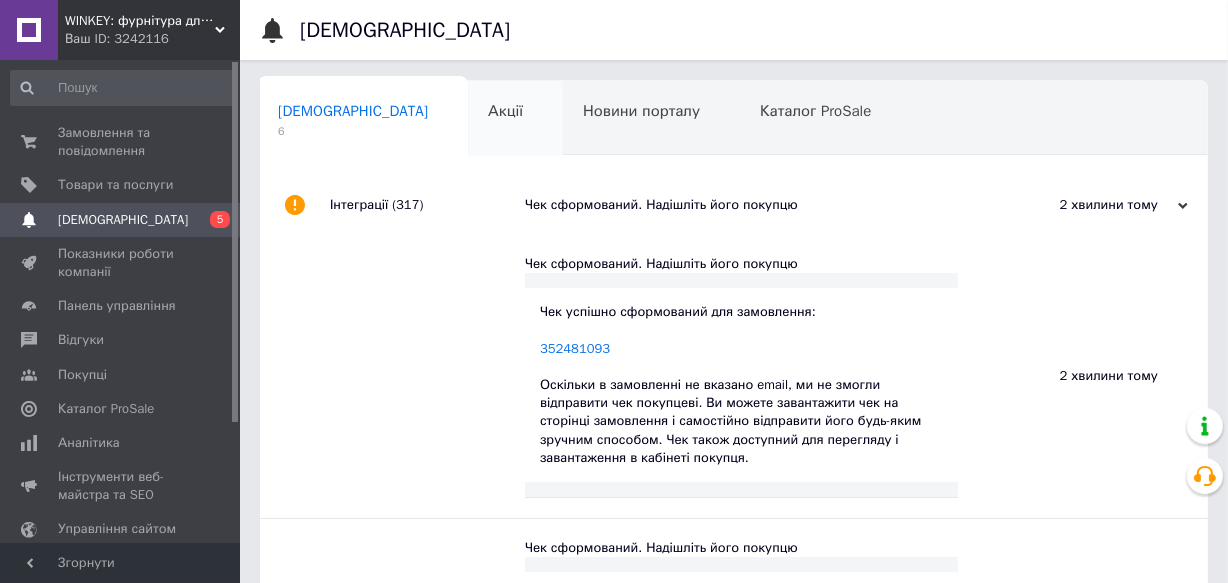 click on "Акції" at bounding box center (505, 111) 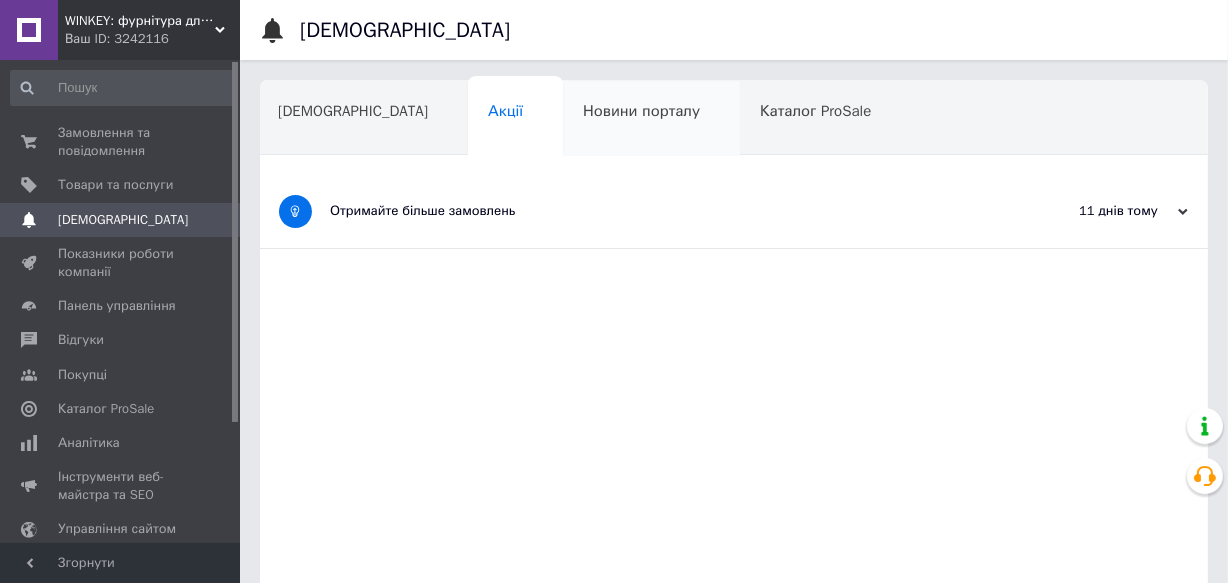 click on "Новини порталу" at bounding box center (641, 111) 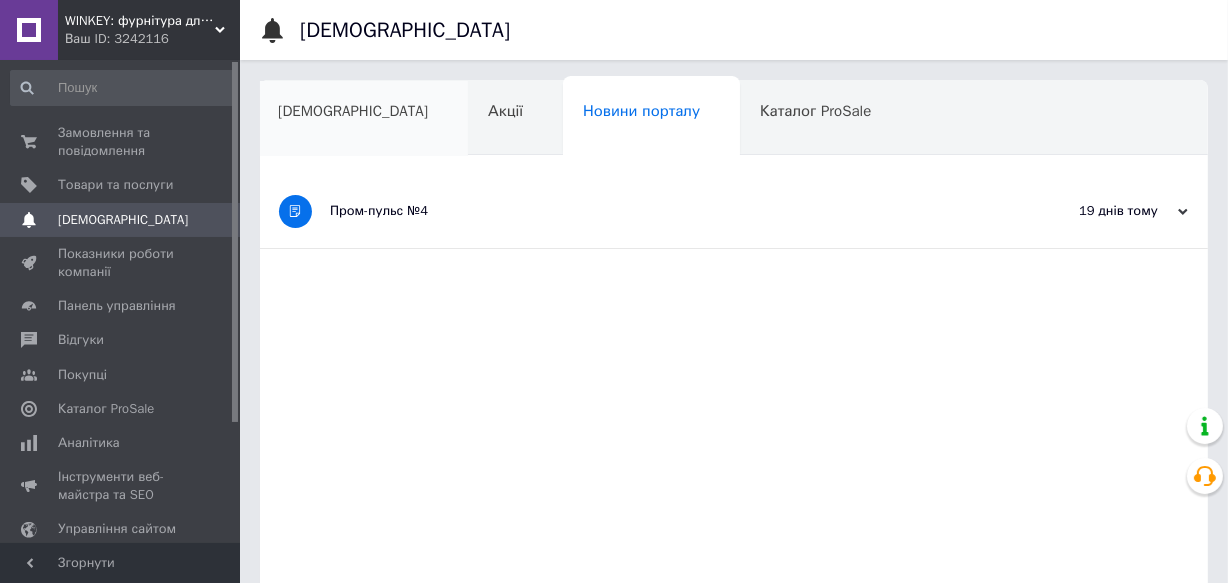 click on "[DEMOGRAPHIC_DATA]" at bounding box center (353, 111) 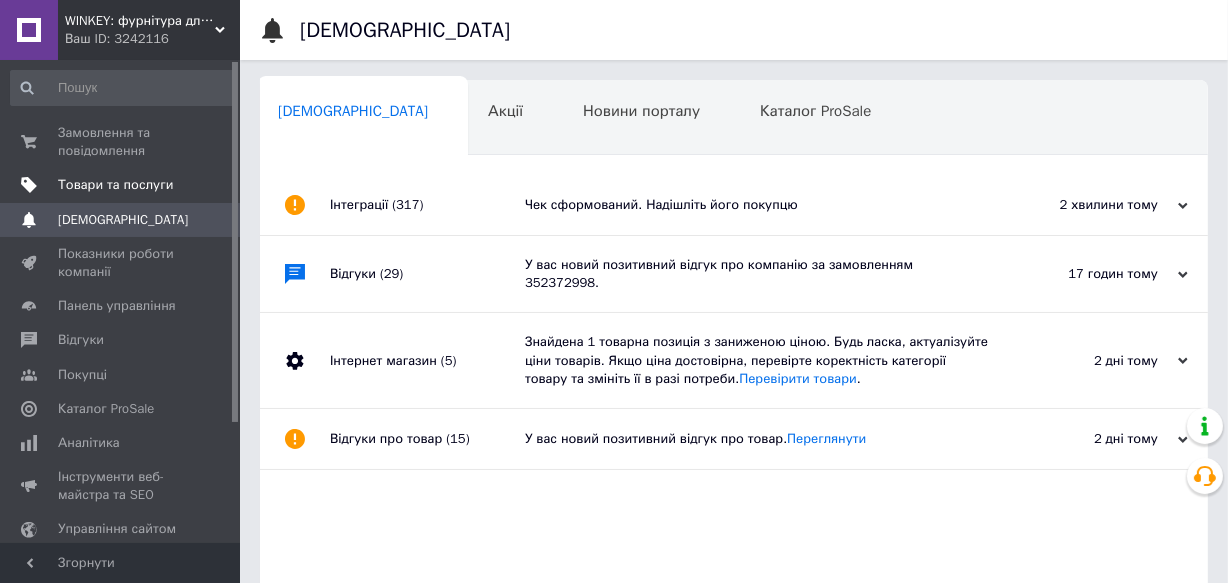 click on "Товари та послуги" at bounding box center (115, 185) 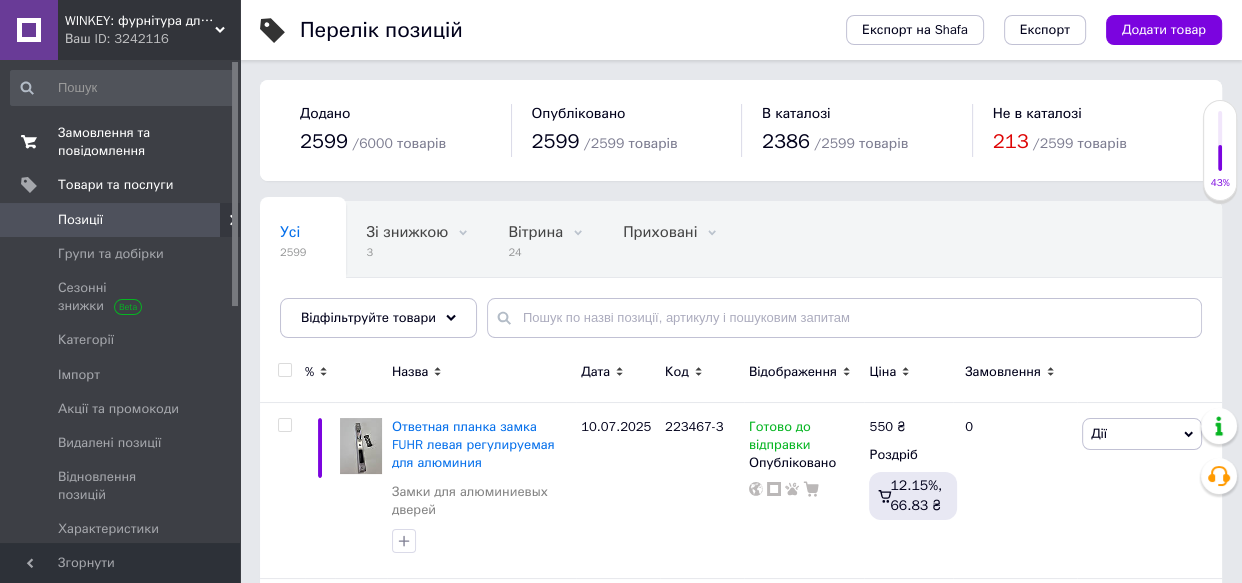 click on "Замовлення та повідомлення" at bounding box center [121, 142] 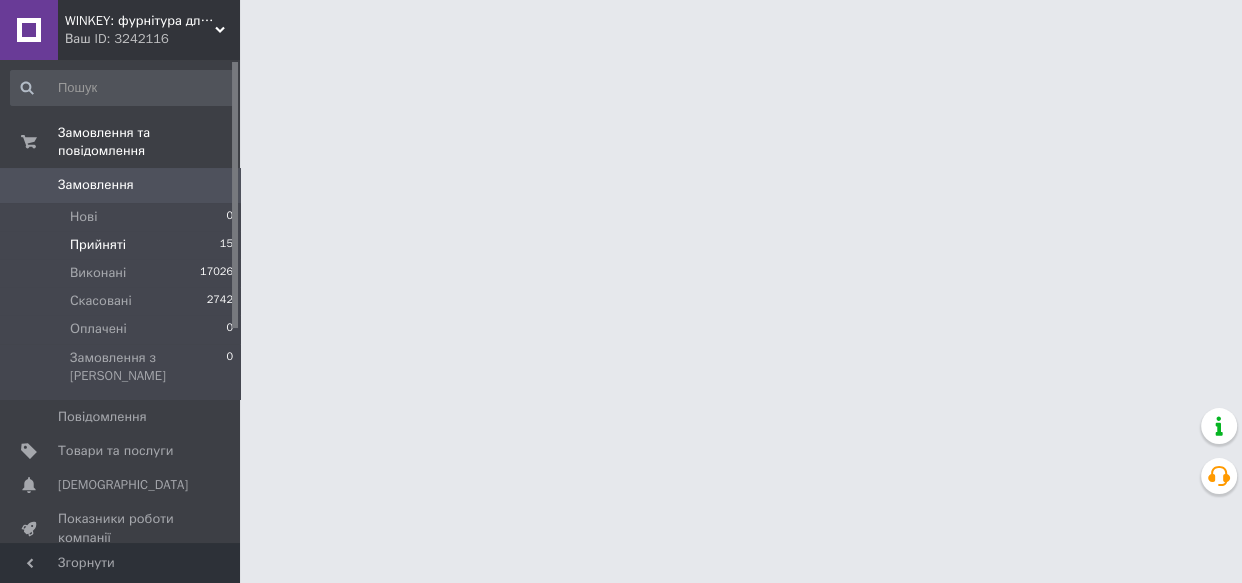 click on "Прийняті 15" at bounding box center (122, 245) 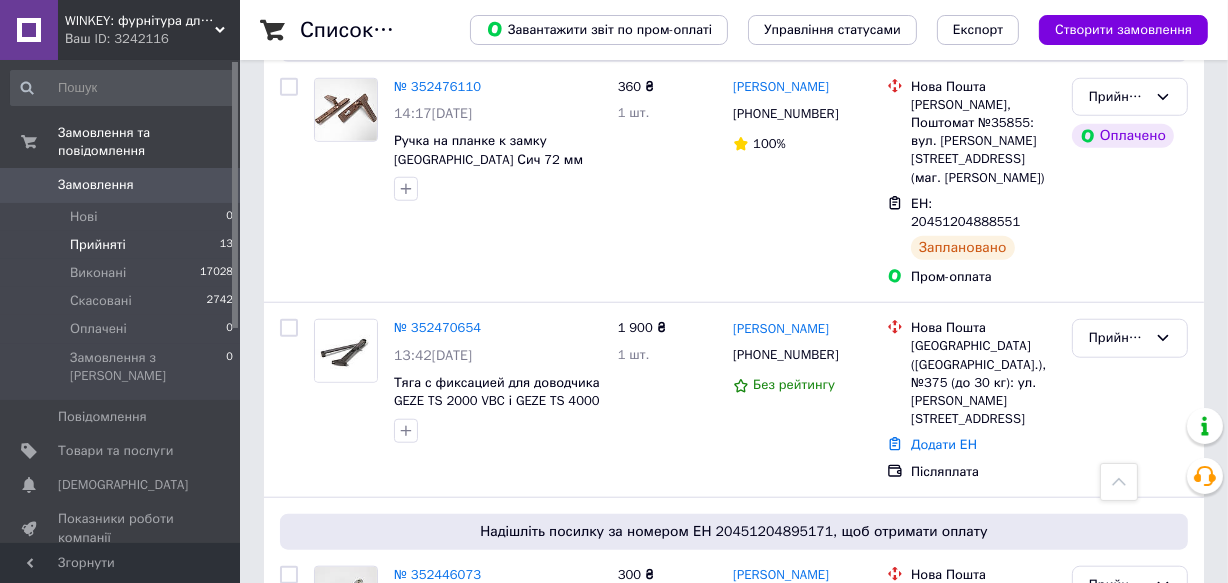 scroll, scrollTop: 1454, scrollLeft: 0, axis: vertical 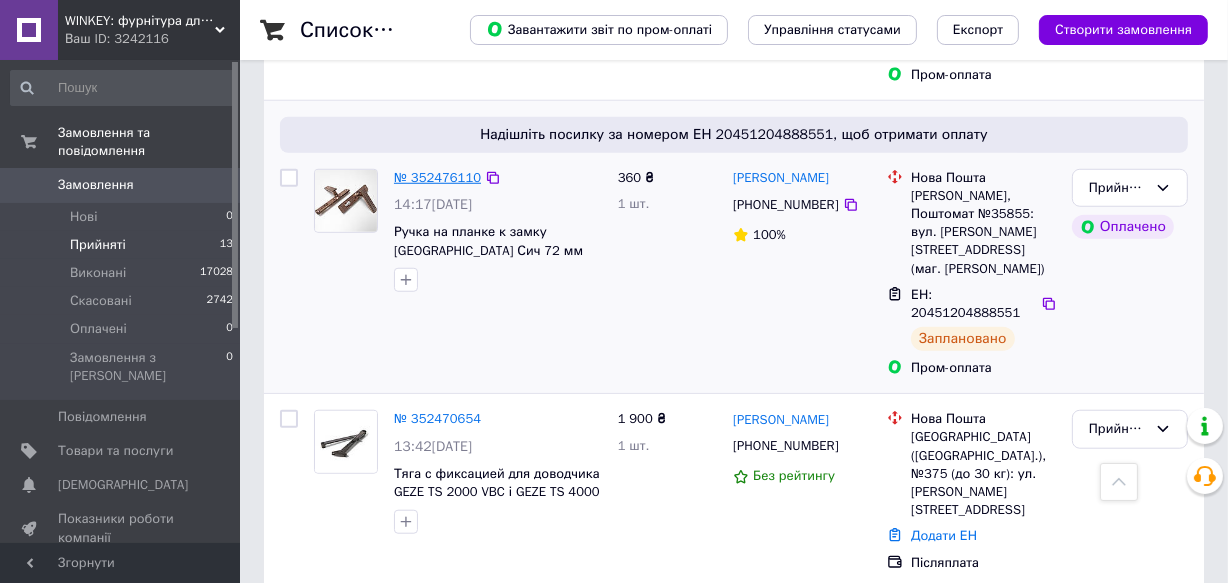 click on "№ 352476110" at bounding box center (437, 177) 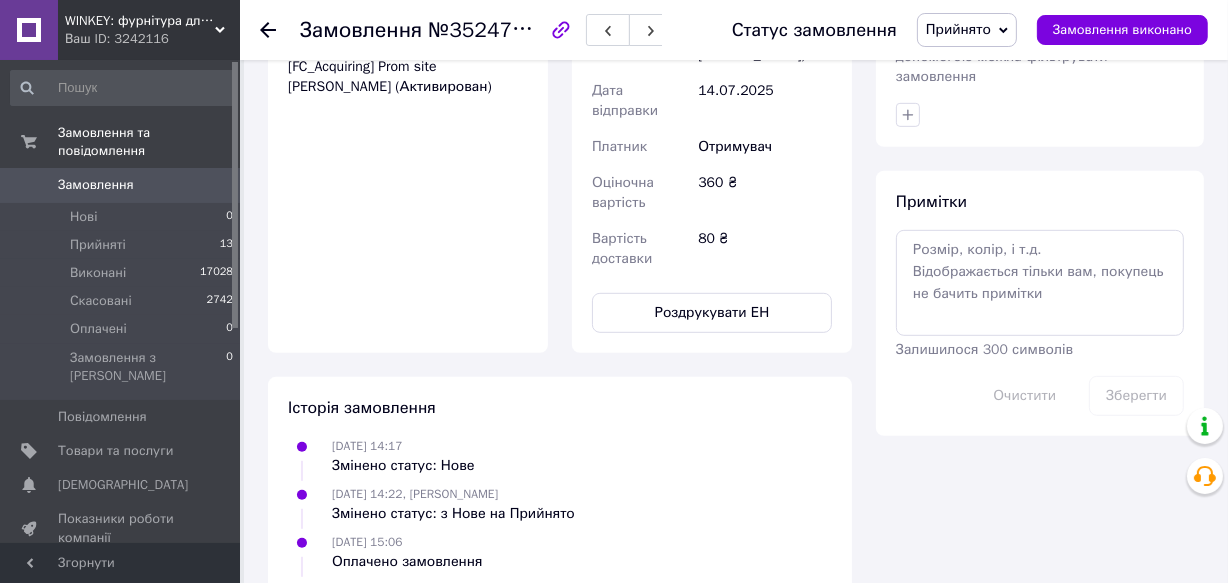 scroll, scrollTop: 849, scrollLeft: 0, axis: vertical 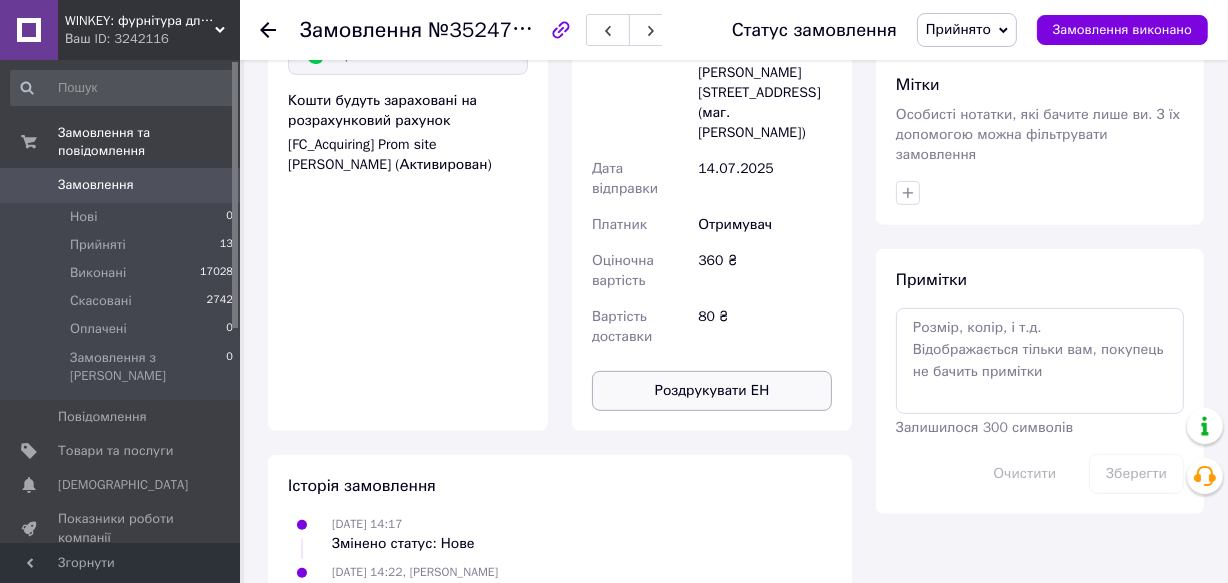 click on "Роздрукувати ЕН" at bounding box center [712, 391] 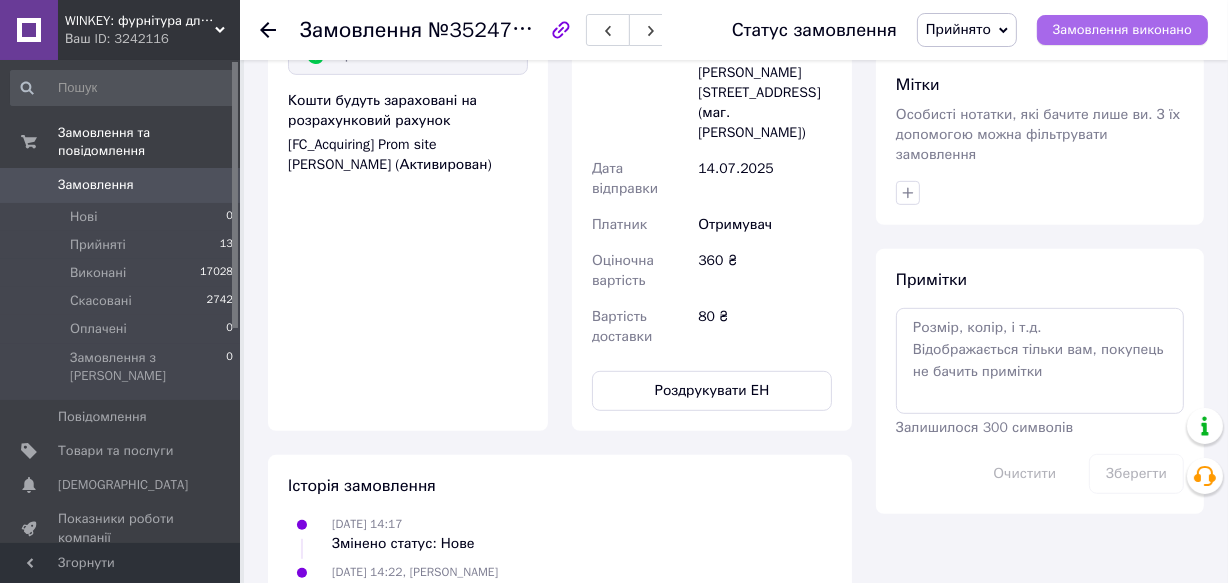 click on "Замовлення виконано" at bounding box center [1122, 30] 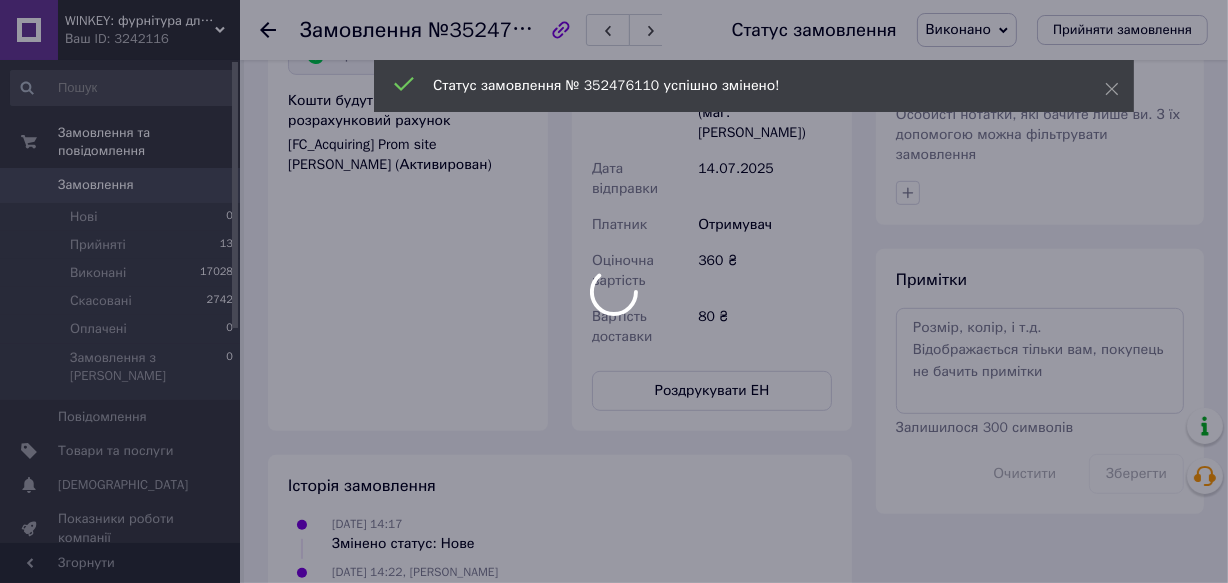 click at bounding box center [614, 291] 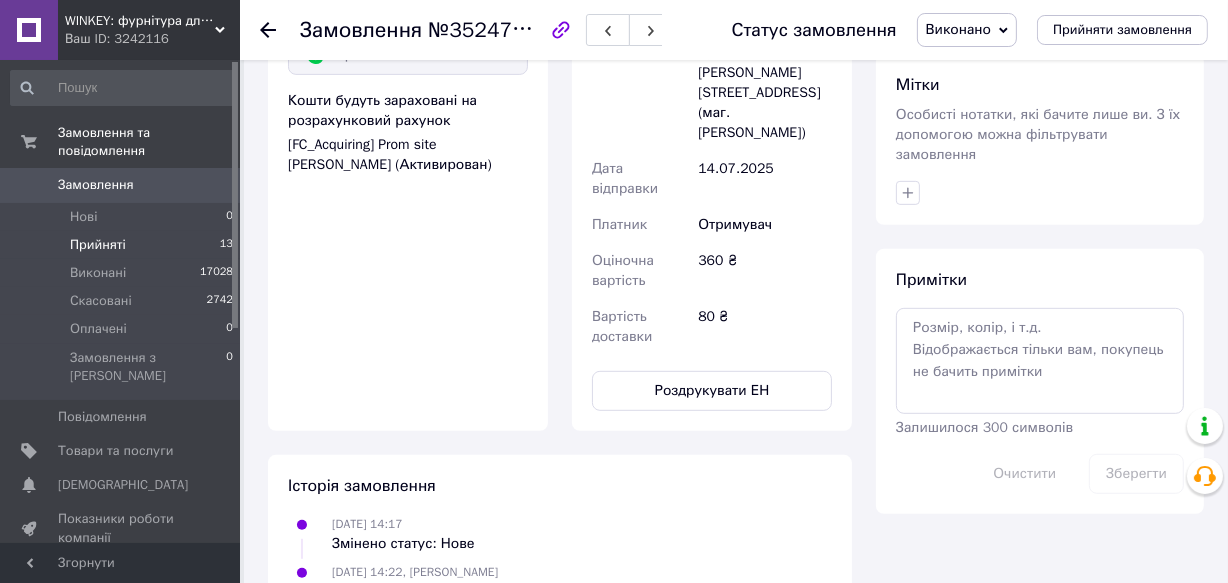 click on "Прийняті" at bounding box center (98, 245) 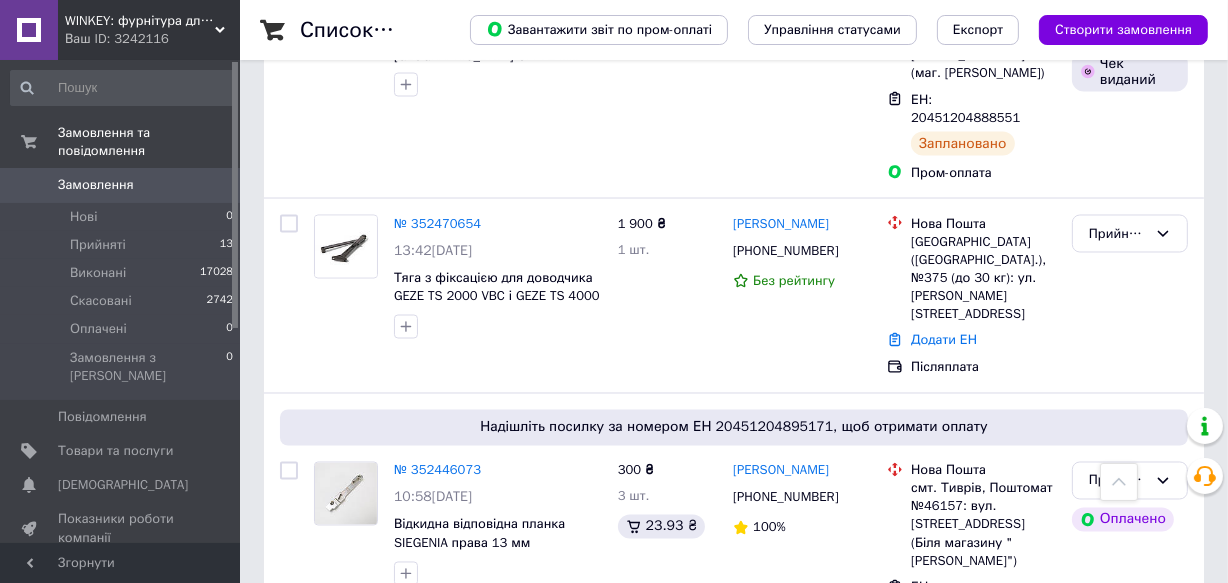 scroll, scrollTop: 3090, scrollLeft: 0, axis: vertical 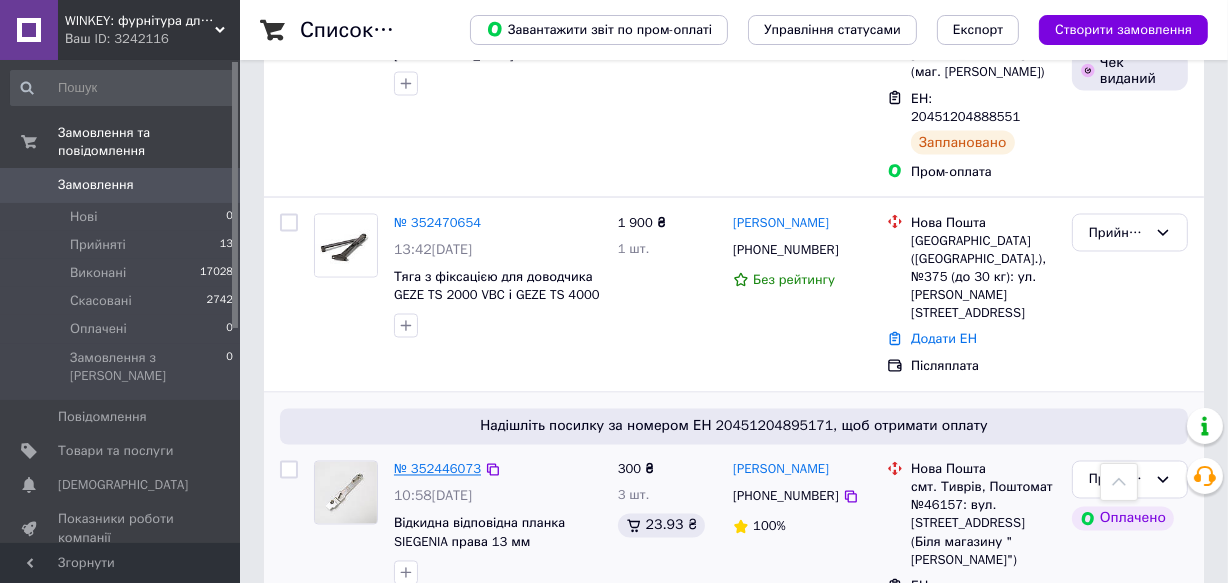 click on "№ 352446073" at bounding box center (437, 469) 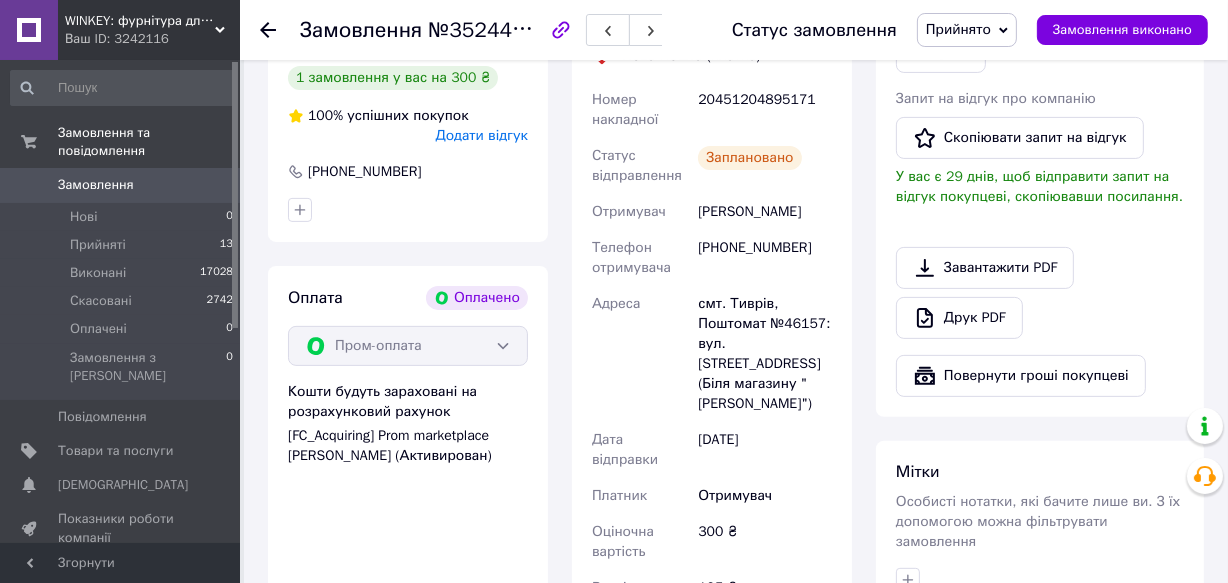 scroll, scrollTop: 636, scrollLeft: 0, axis: vertical 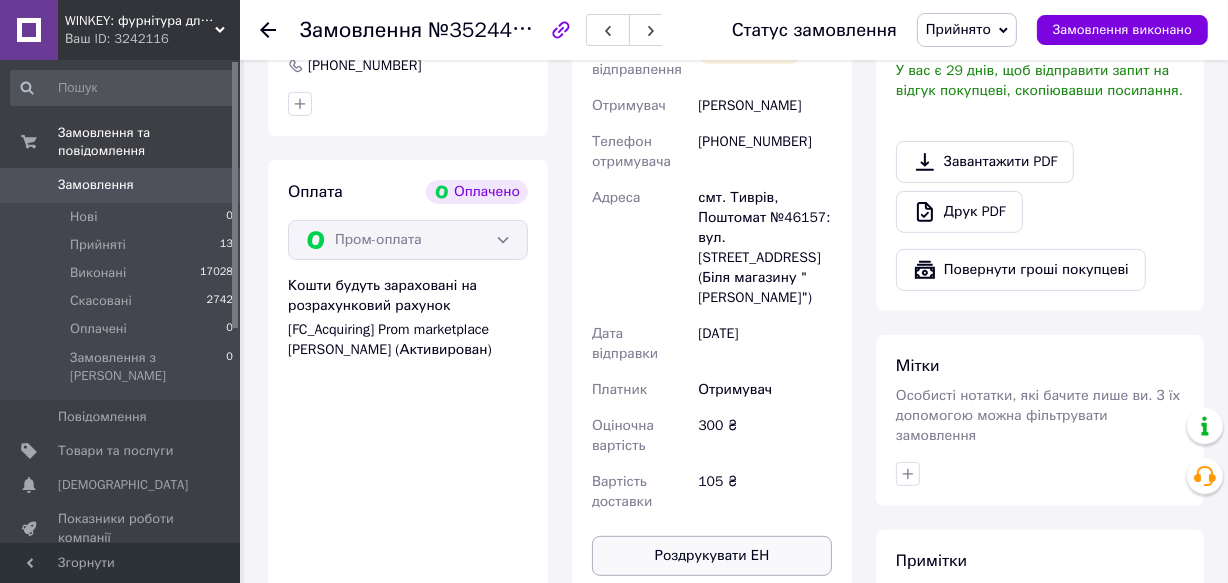 click on "Роздрукувати ЕН" at bounding box center (712, 556) 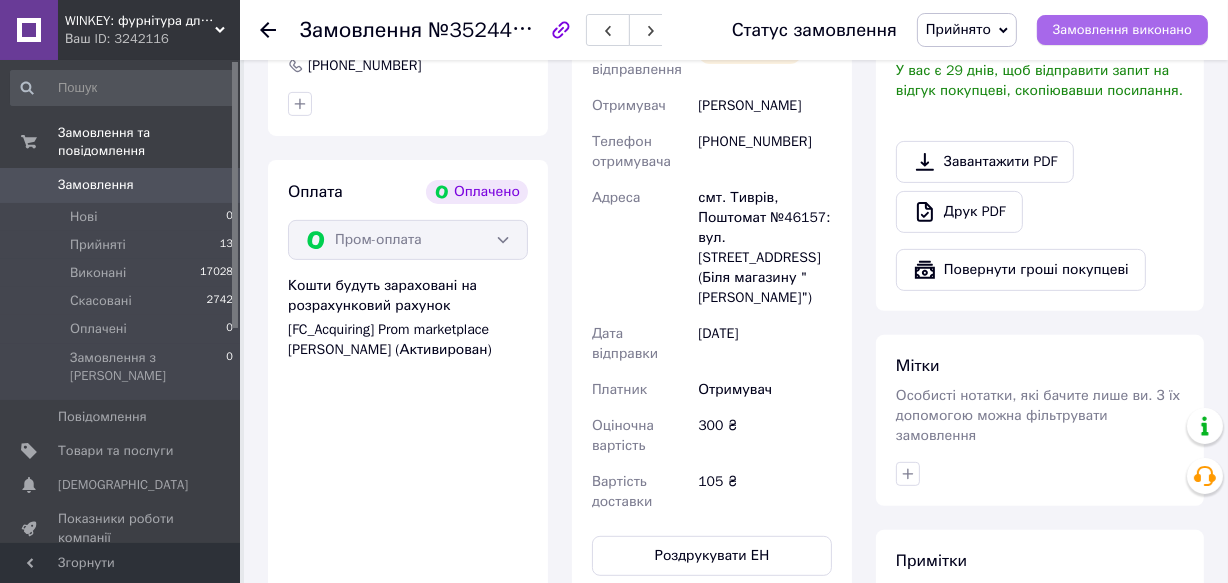 click on "Замовлення виконано" at bounding box center (1122, 30) 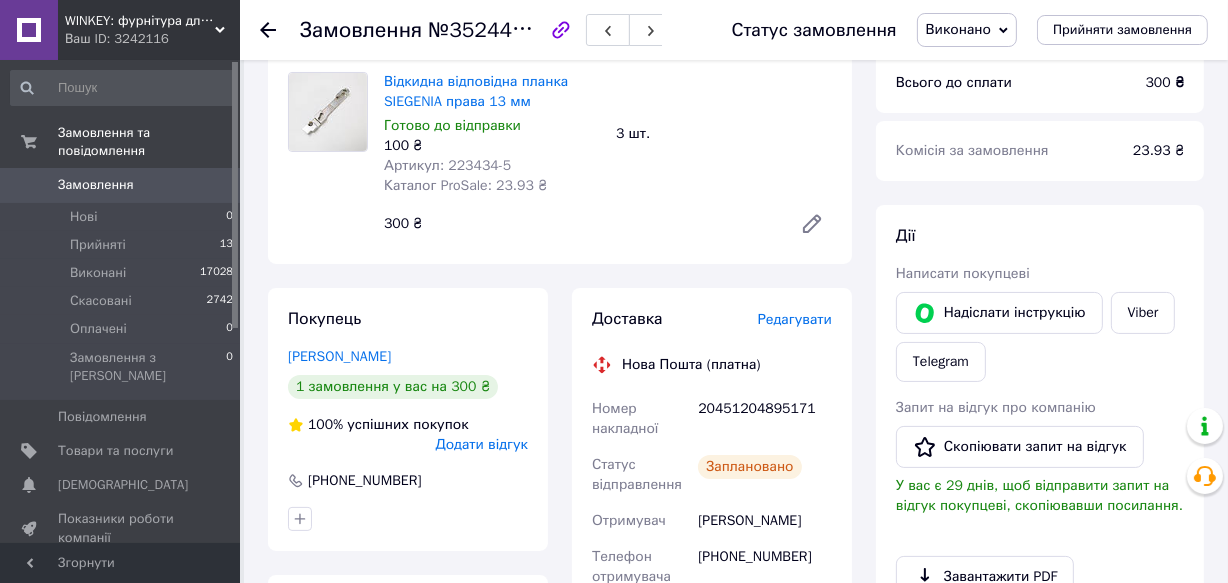 scroll, scrollTop: 181, scrollLeft: 0, axis: vertical 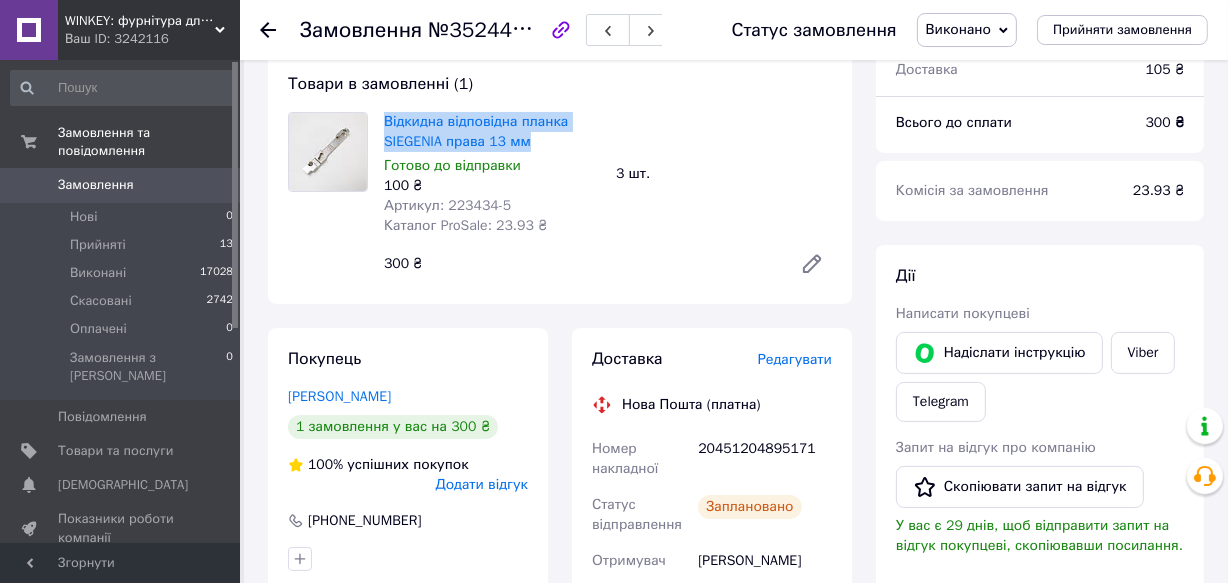 drag, startPoint x: 380, startPoint y: 121, endPoint x: 562, endPoint y: 140, distance: 182.98907 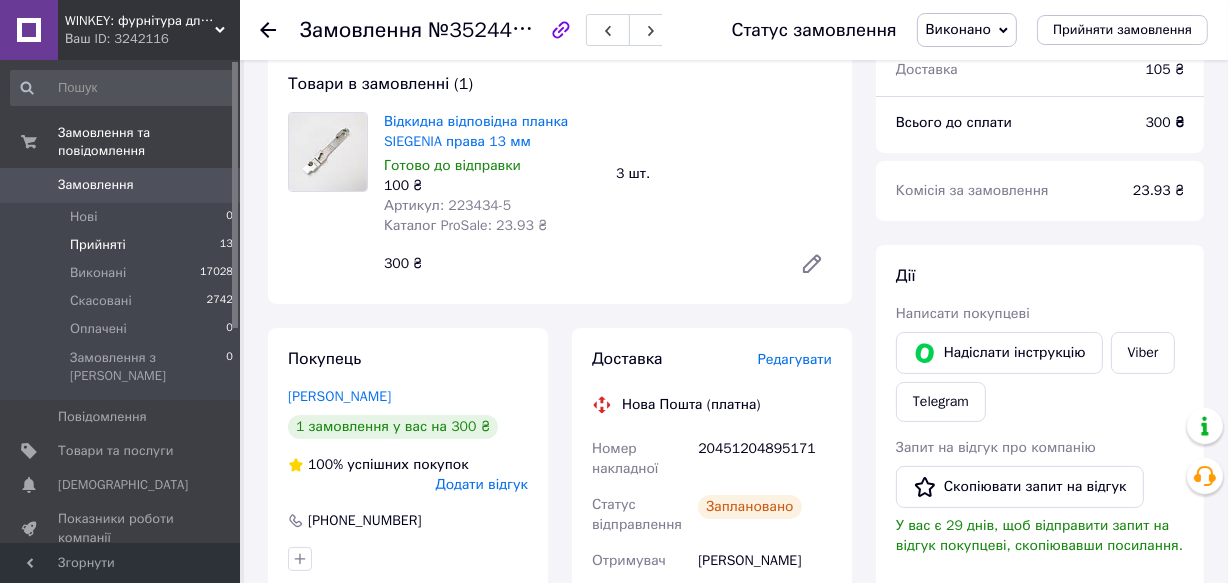 click on "Прийняті" at bounding box center [98, 245] 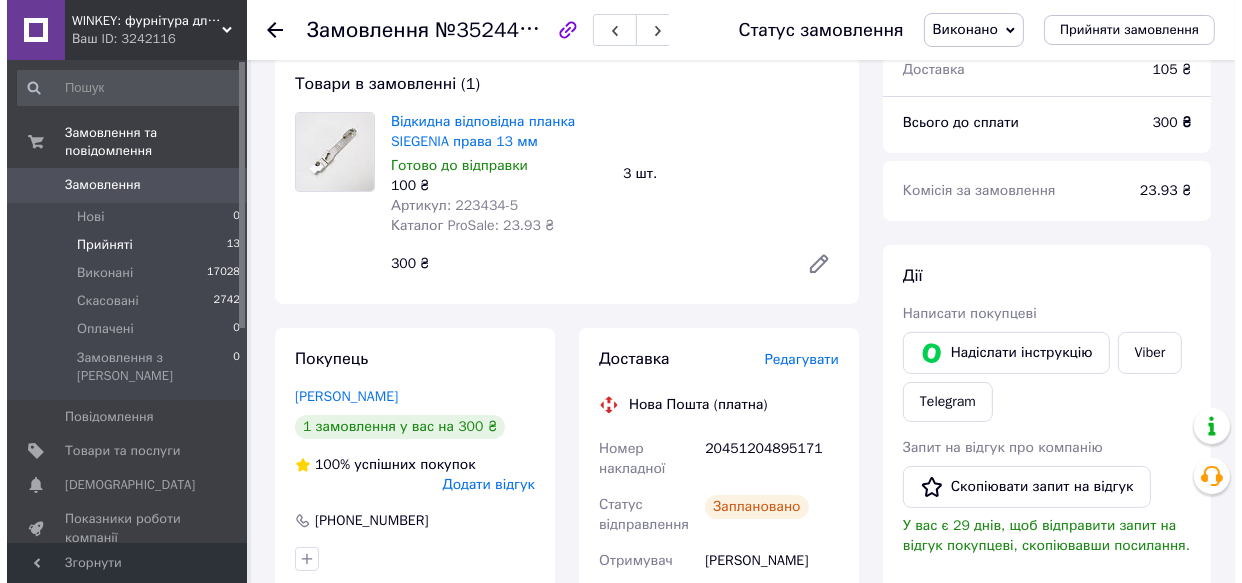 scroll, scrollTop: 0, scrollLeft: 0, axis: both 